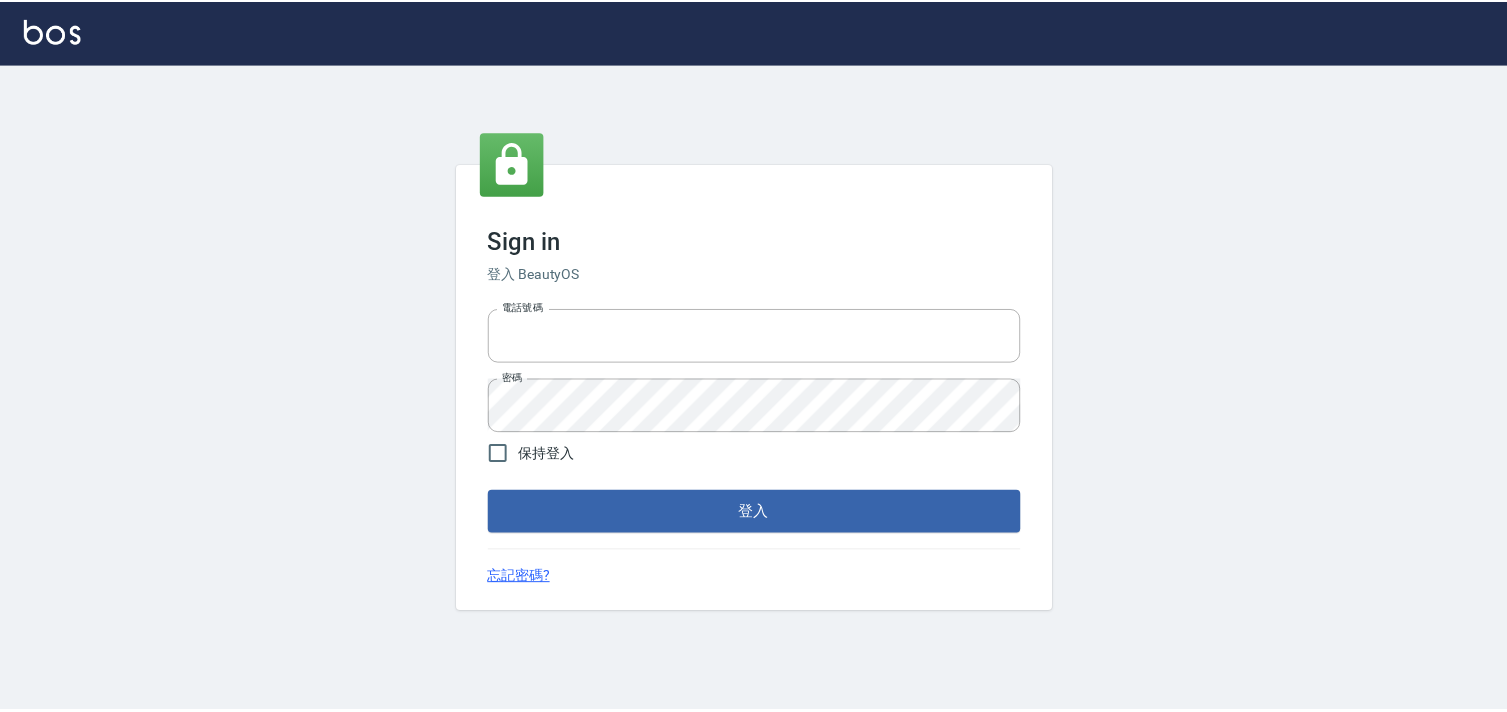 scroll, scrollTop: 0, scrollLeft: 0, axis: both 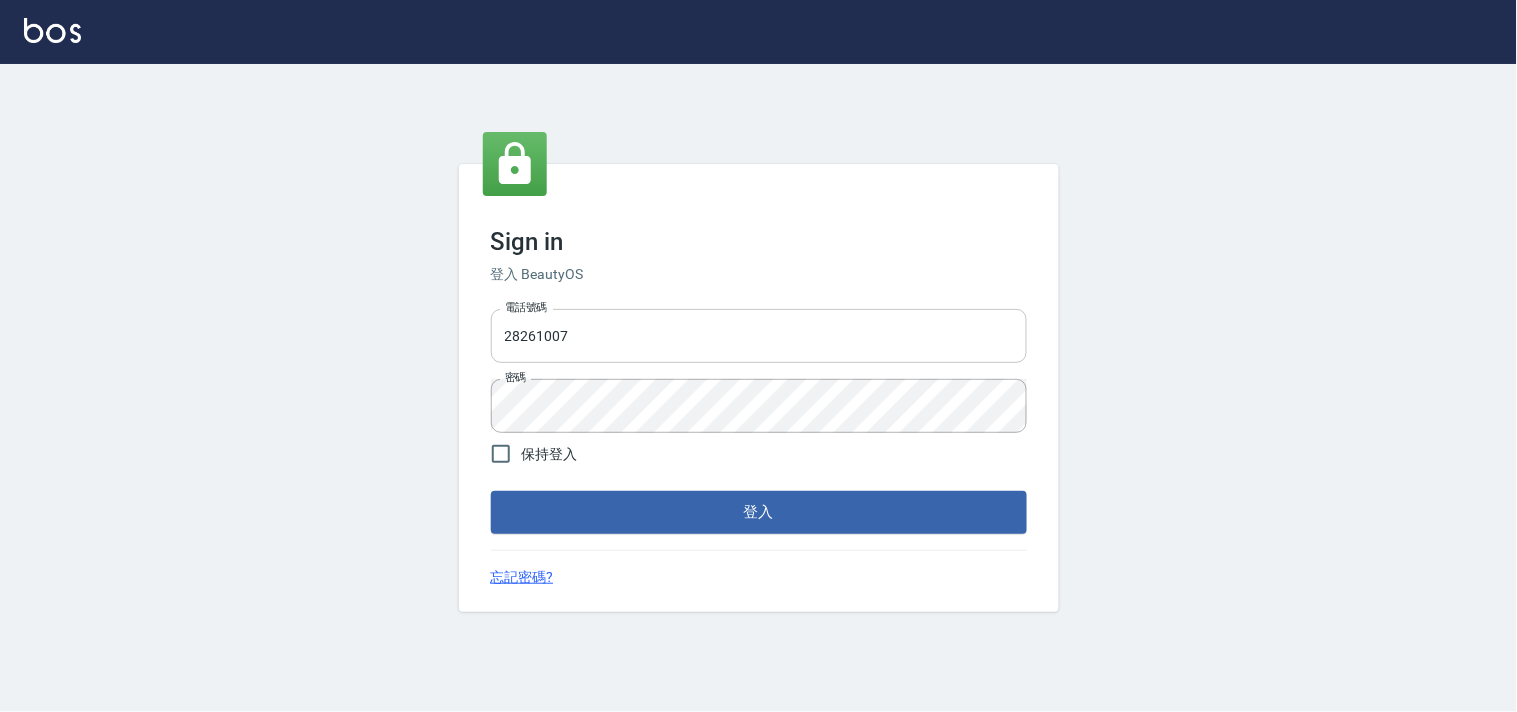 click on "28261007" at bounding box center [759, 336] 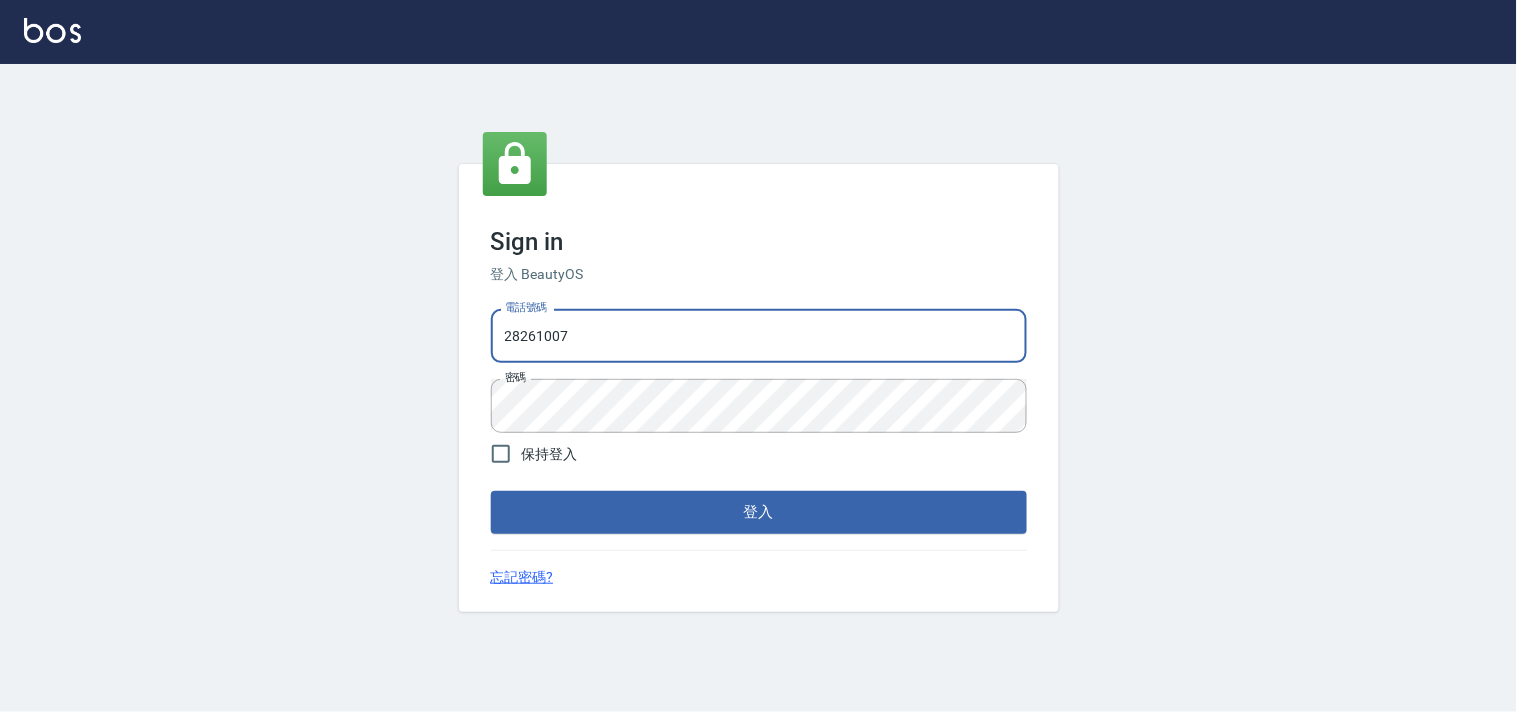 type on "28362778" 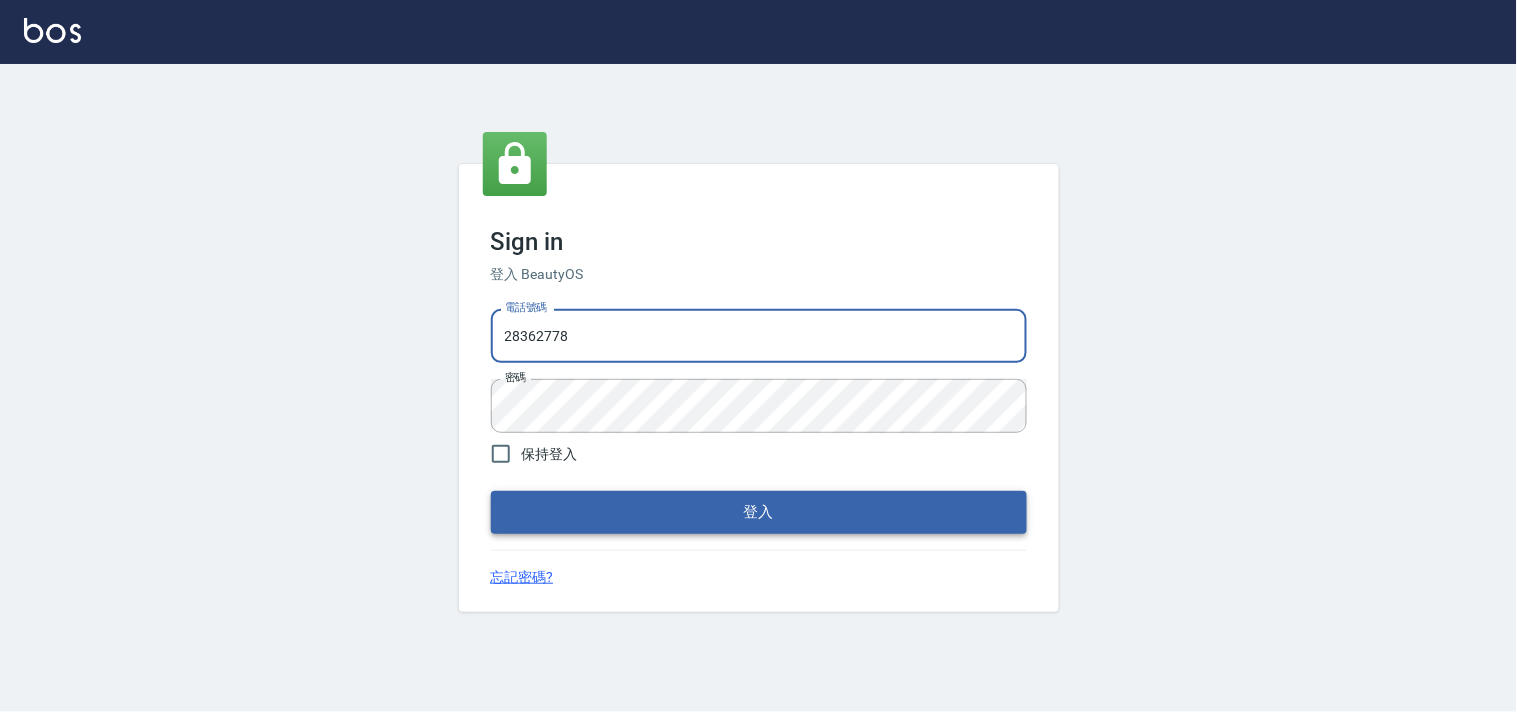 click on "登入" at bounding box center [759, 512] 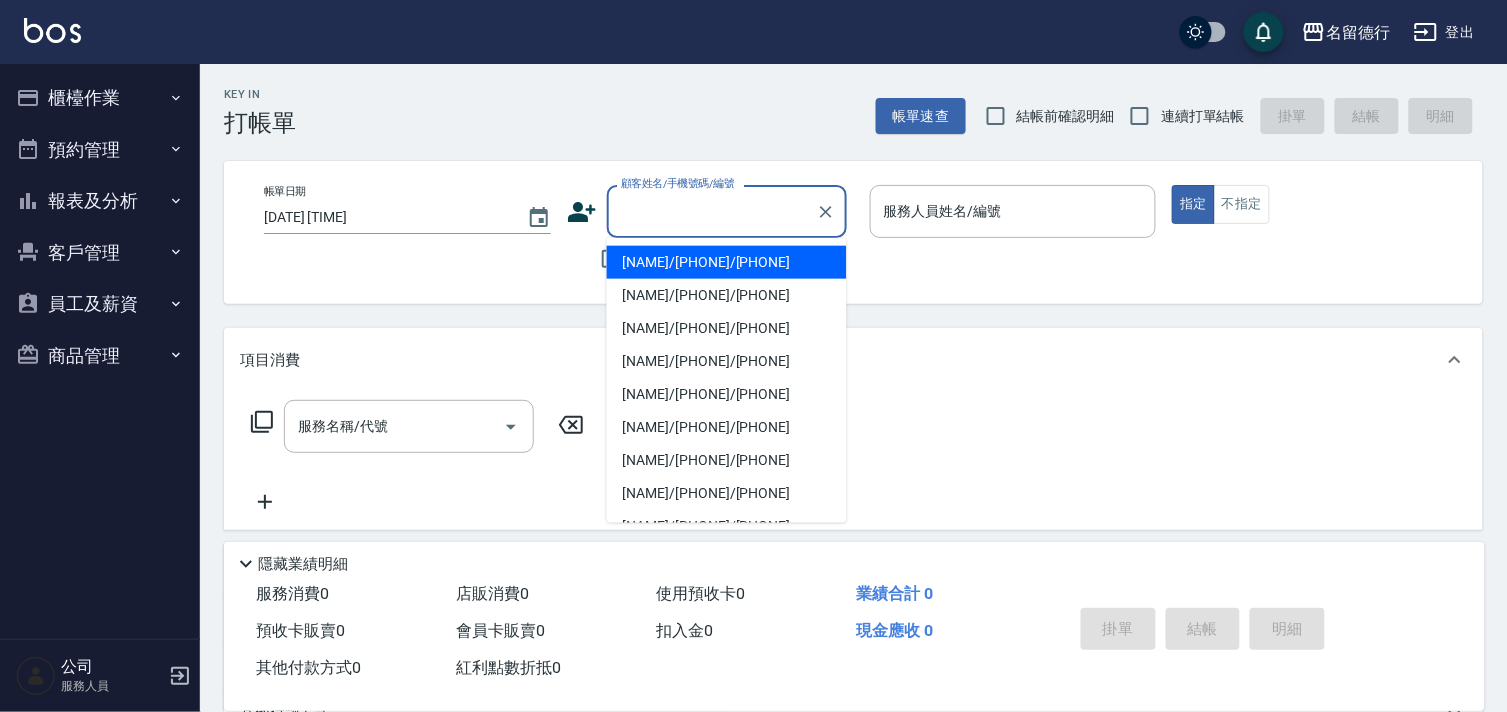 click on "顧客姓名/手機號碼/編號" at bounding box center (712, 211) 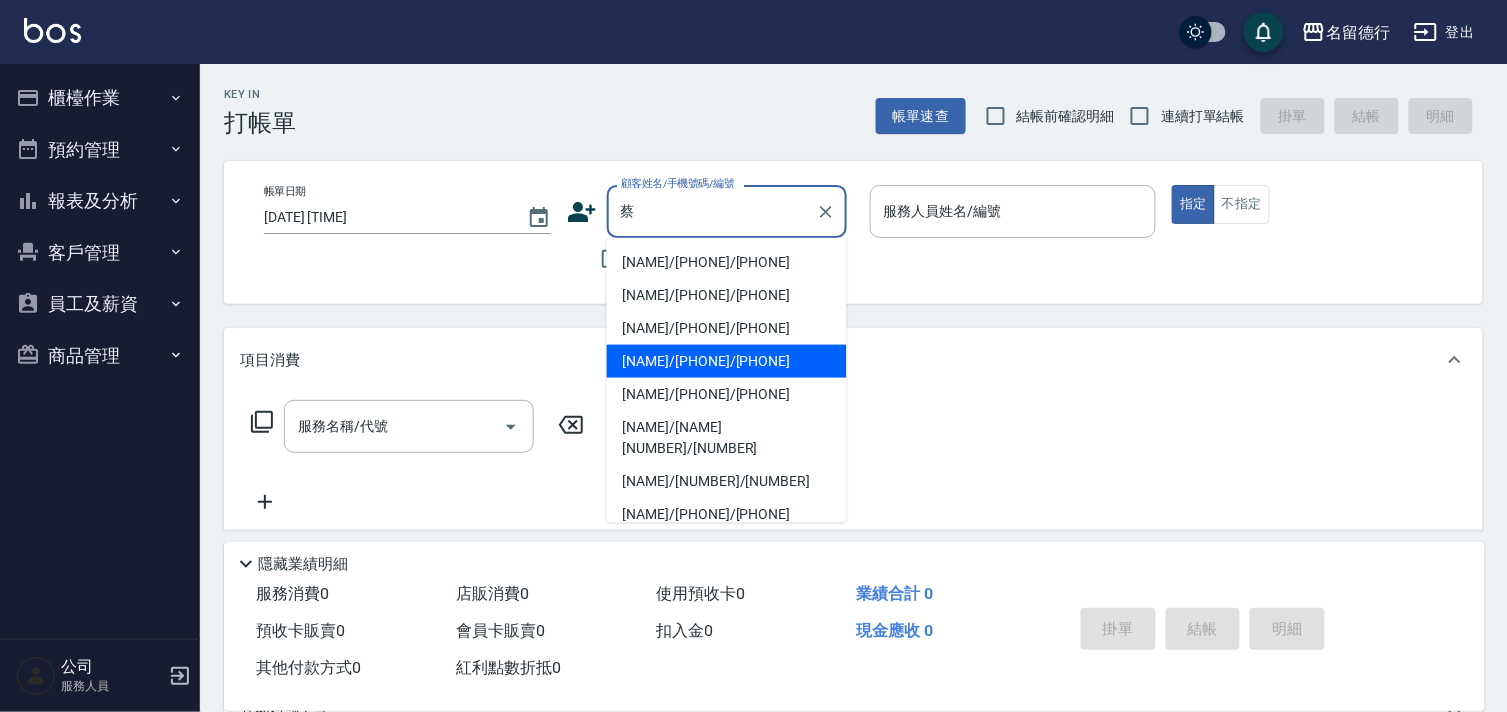 click on "[NAME]/[PHONE]/[PHONE]" at bounding box center (727, 361) 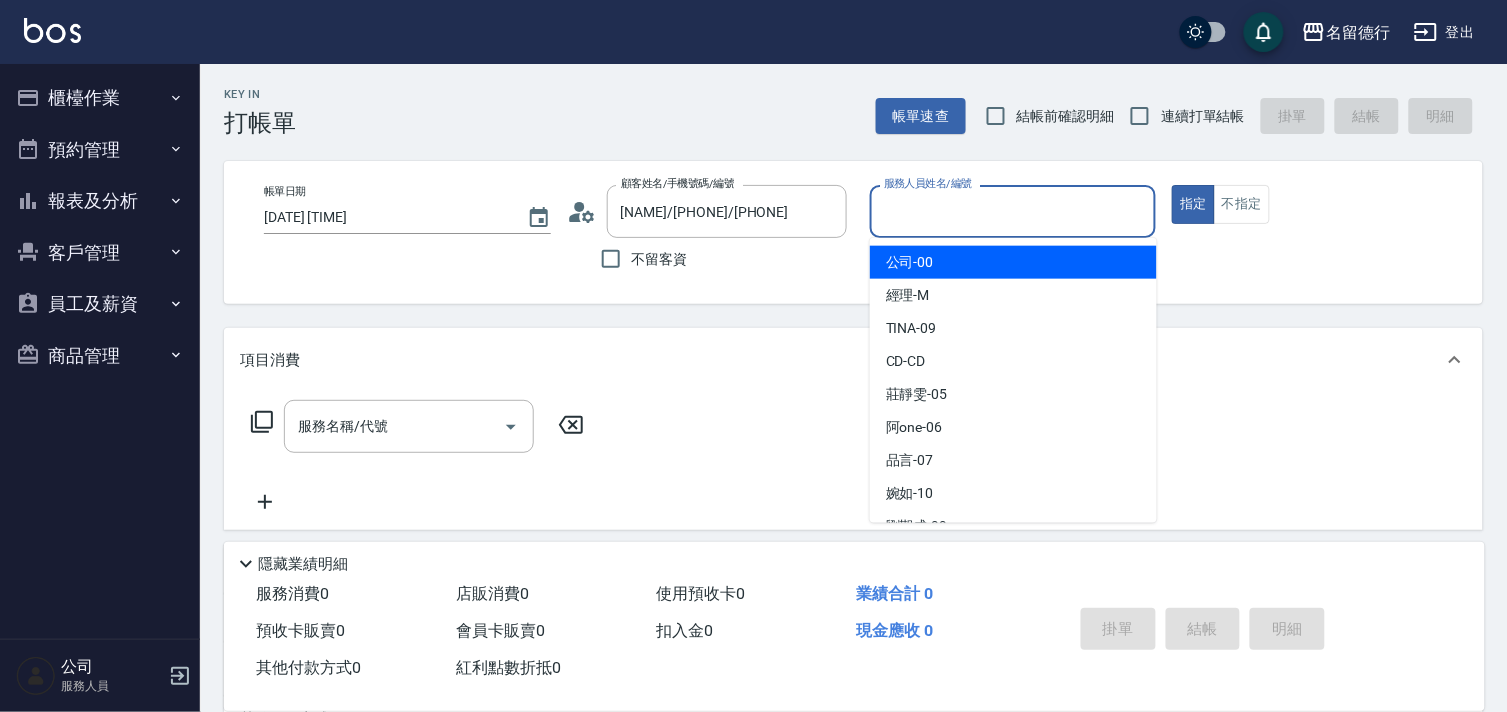 click on "服務人員姓名/編號" at bounding box center (1013, 211) 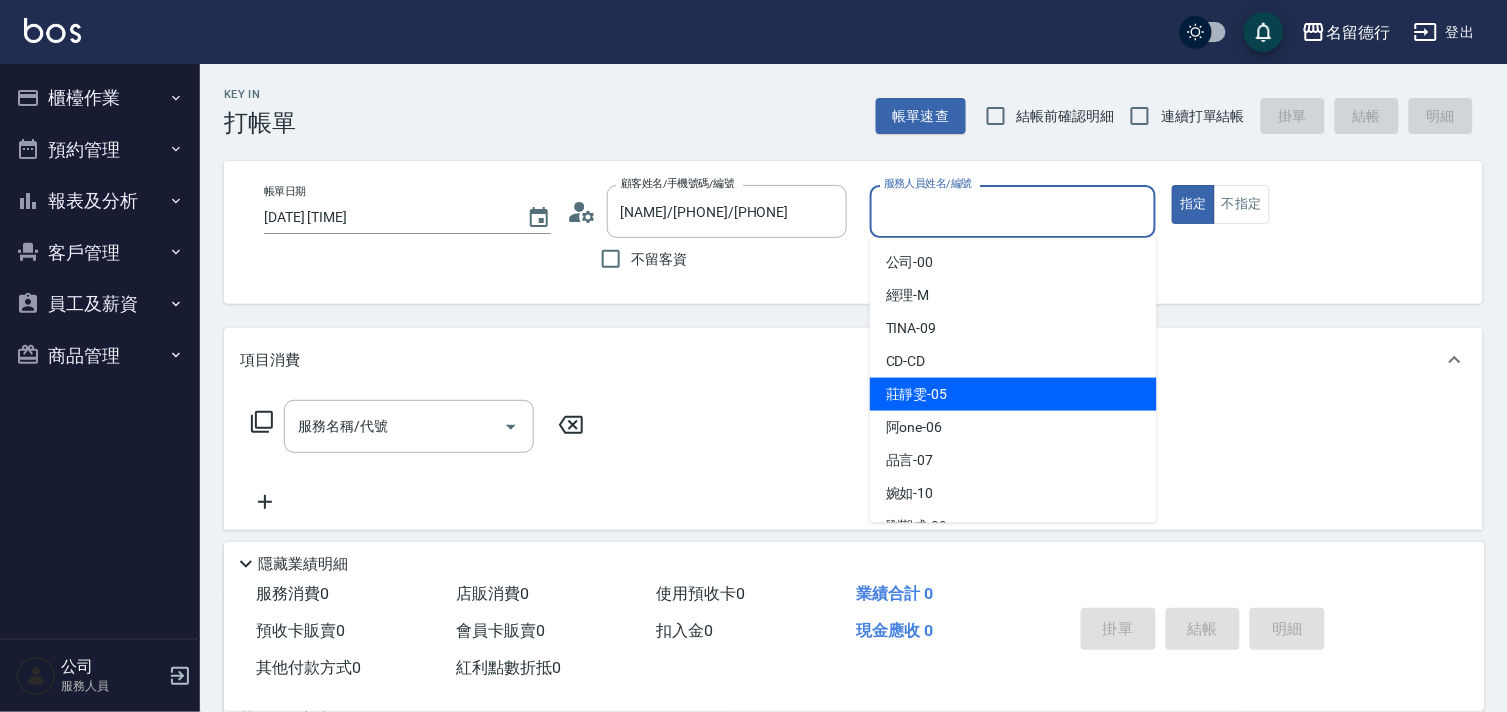 click on "[NAME] -[NUMBER]" at bounding box center [1013, 394] 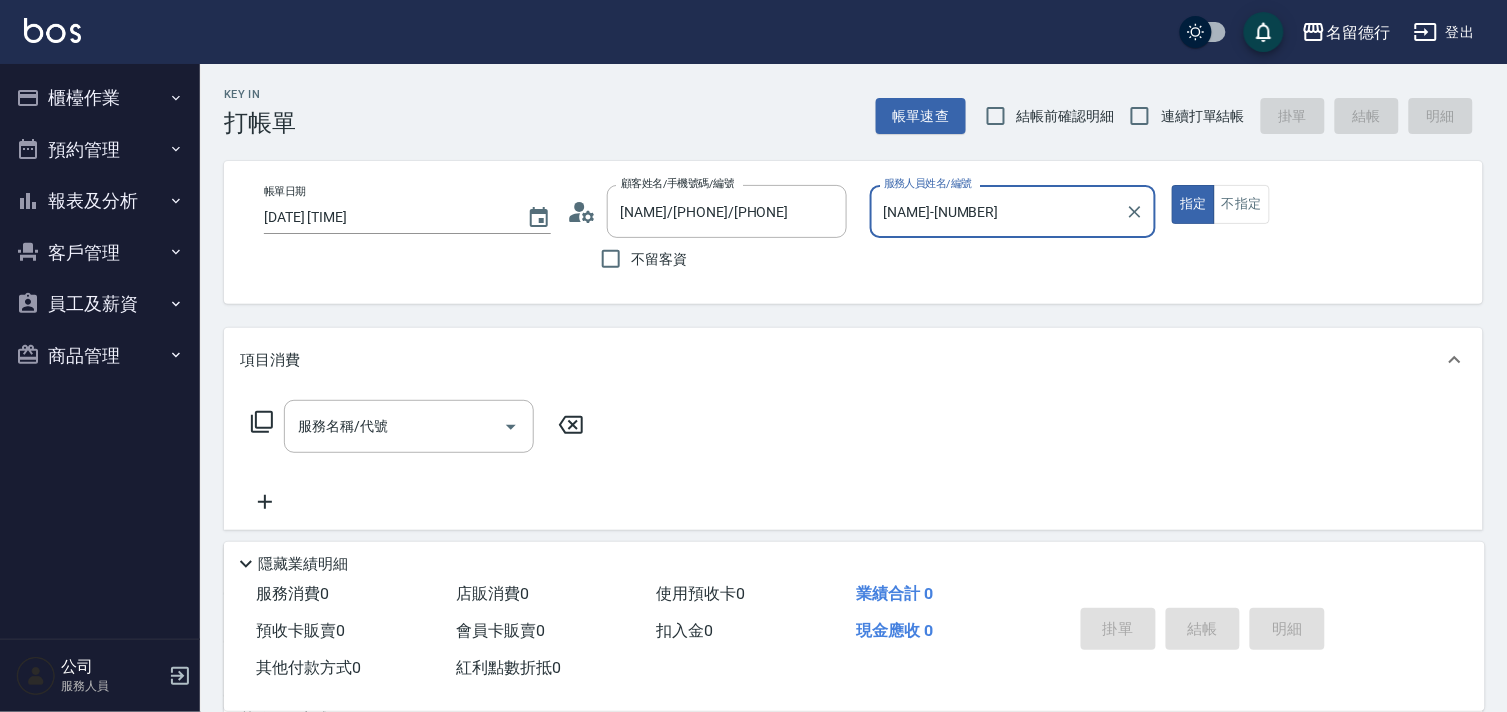 click 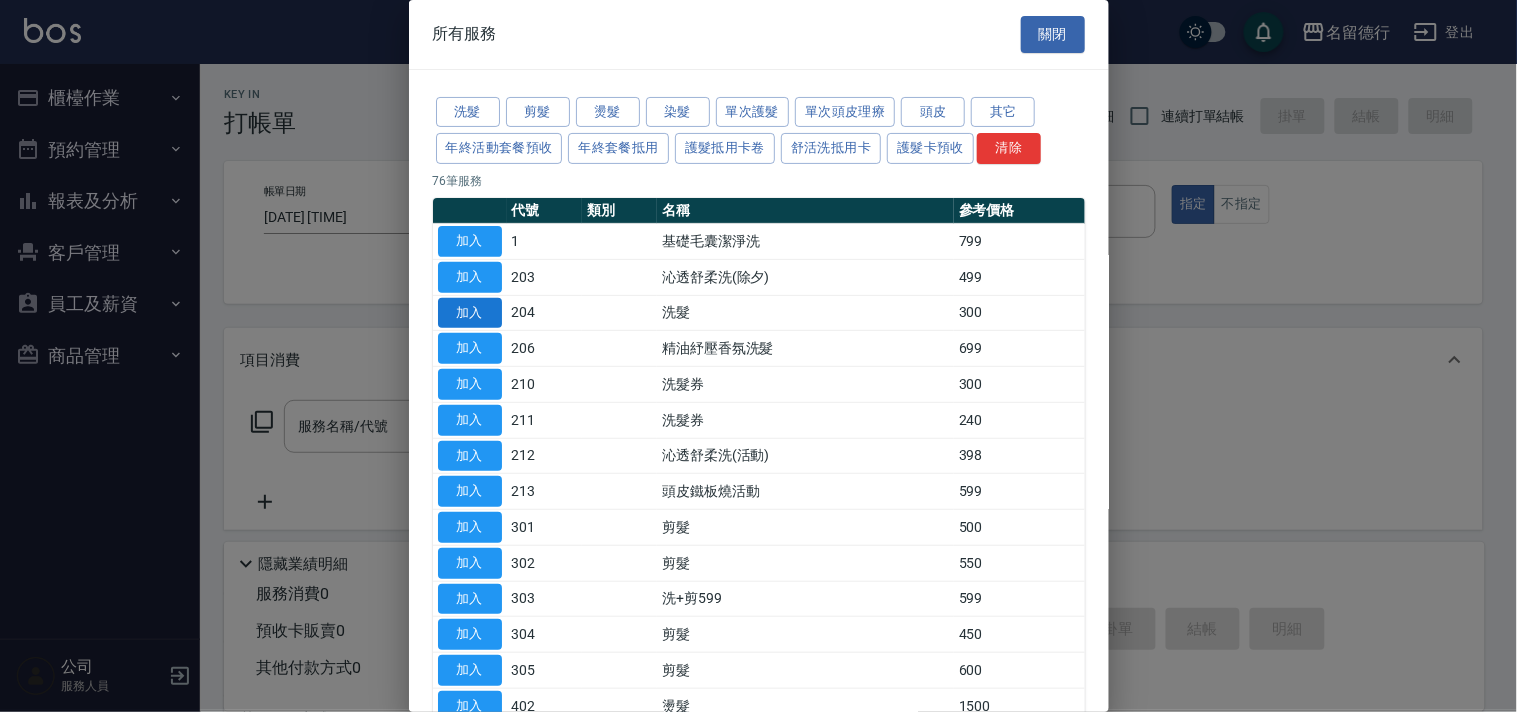 click on "加入" at bounding box center [470, 313] 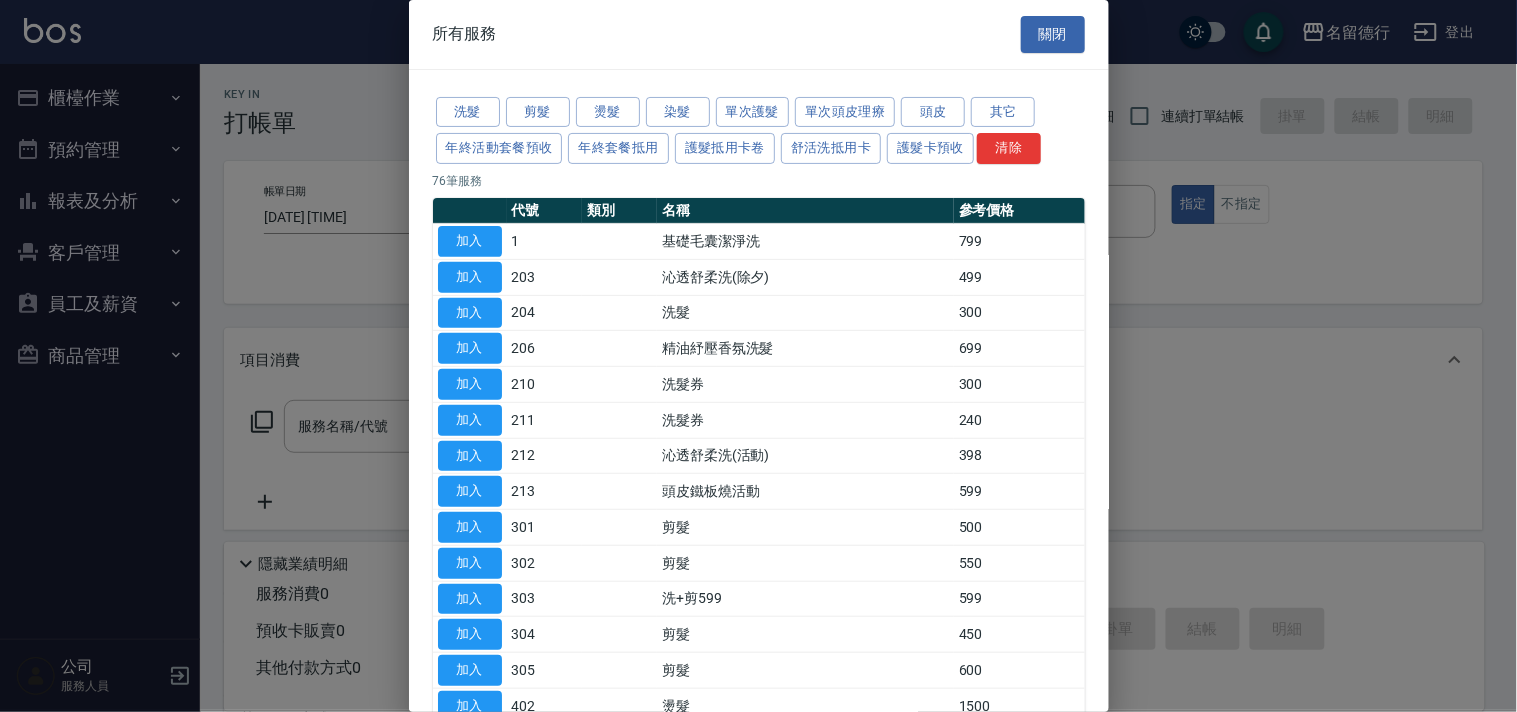 type on "洗髮(204)" 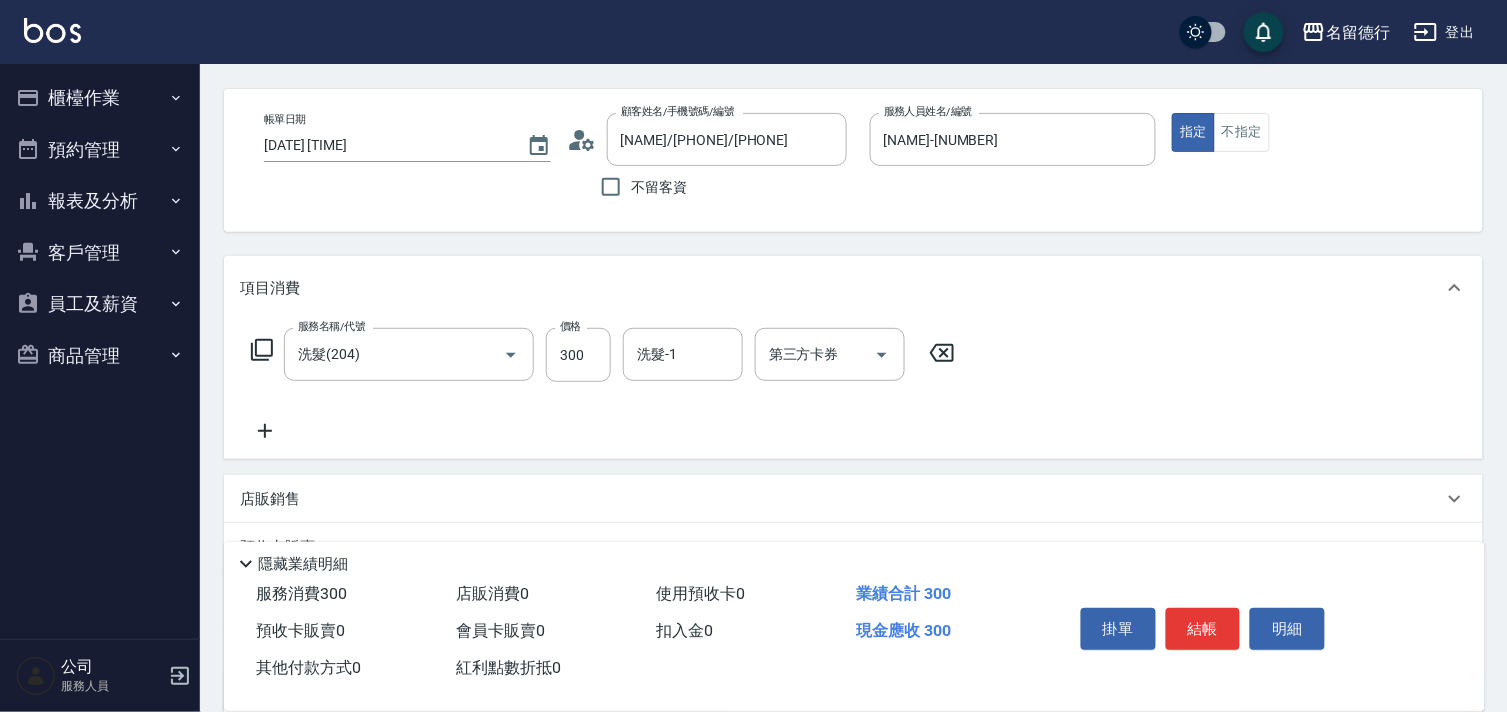 scroll, scrollTop: 111, scrollLeft: 0, axis: vertical 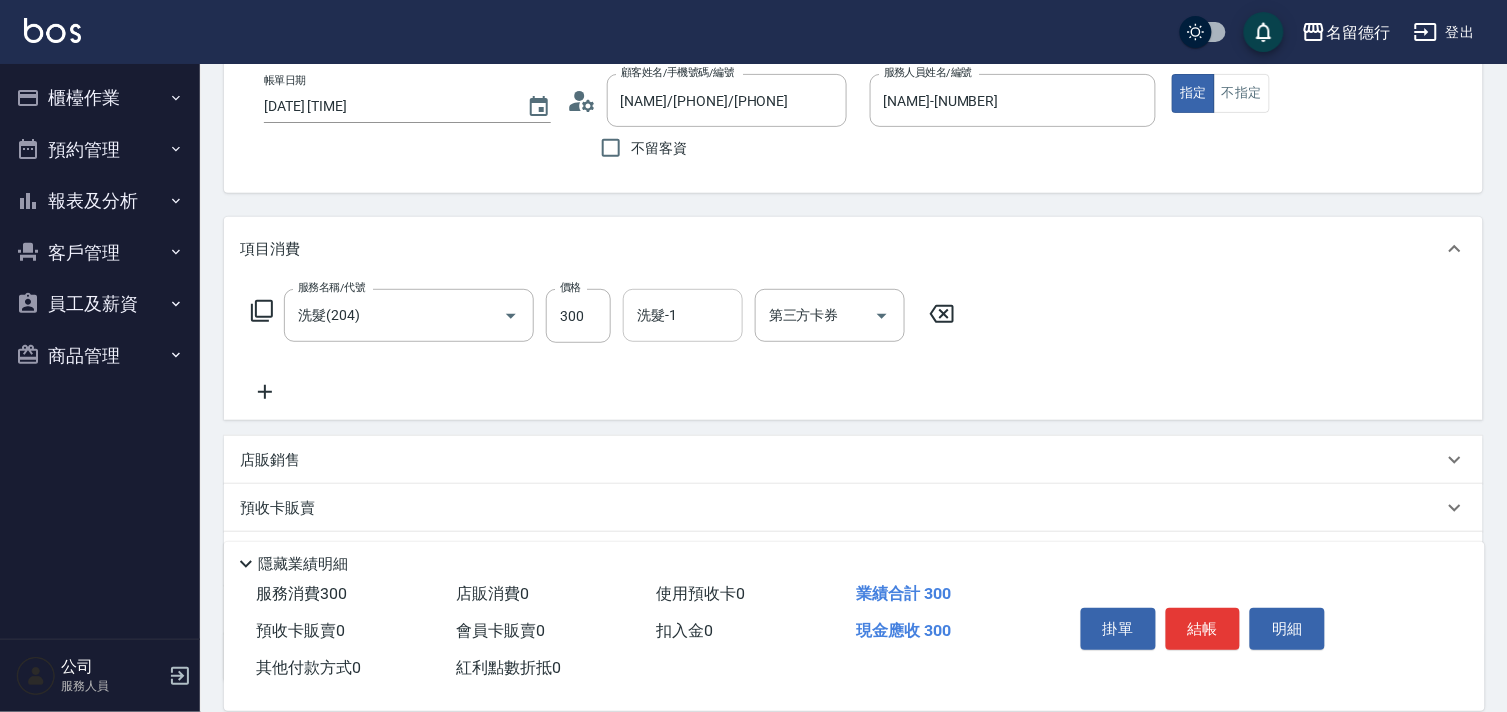 click on "洗髮-1" at bounding box center [683, 315] 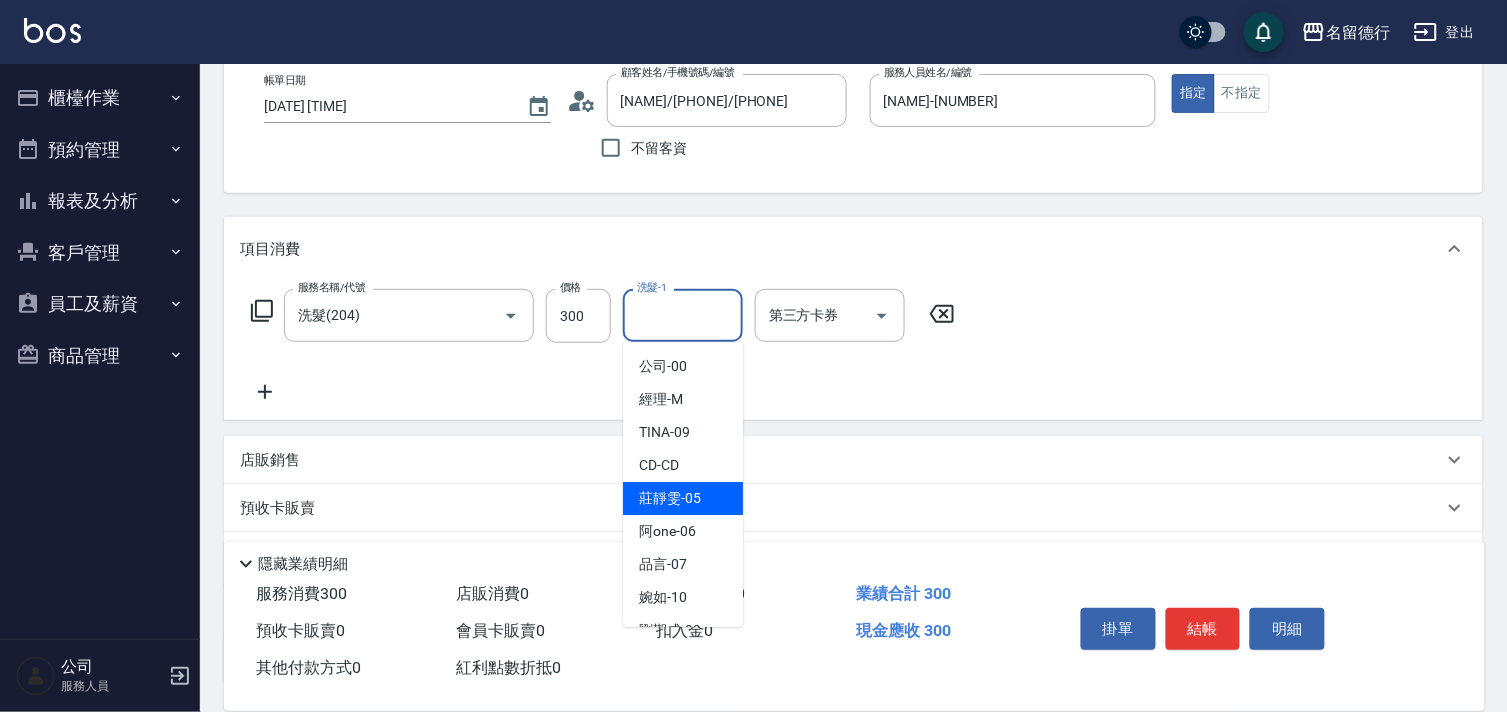 click on "[NAME] -[NUMBER]" at bounding box center (670, 498) 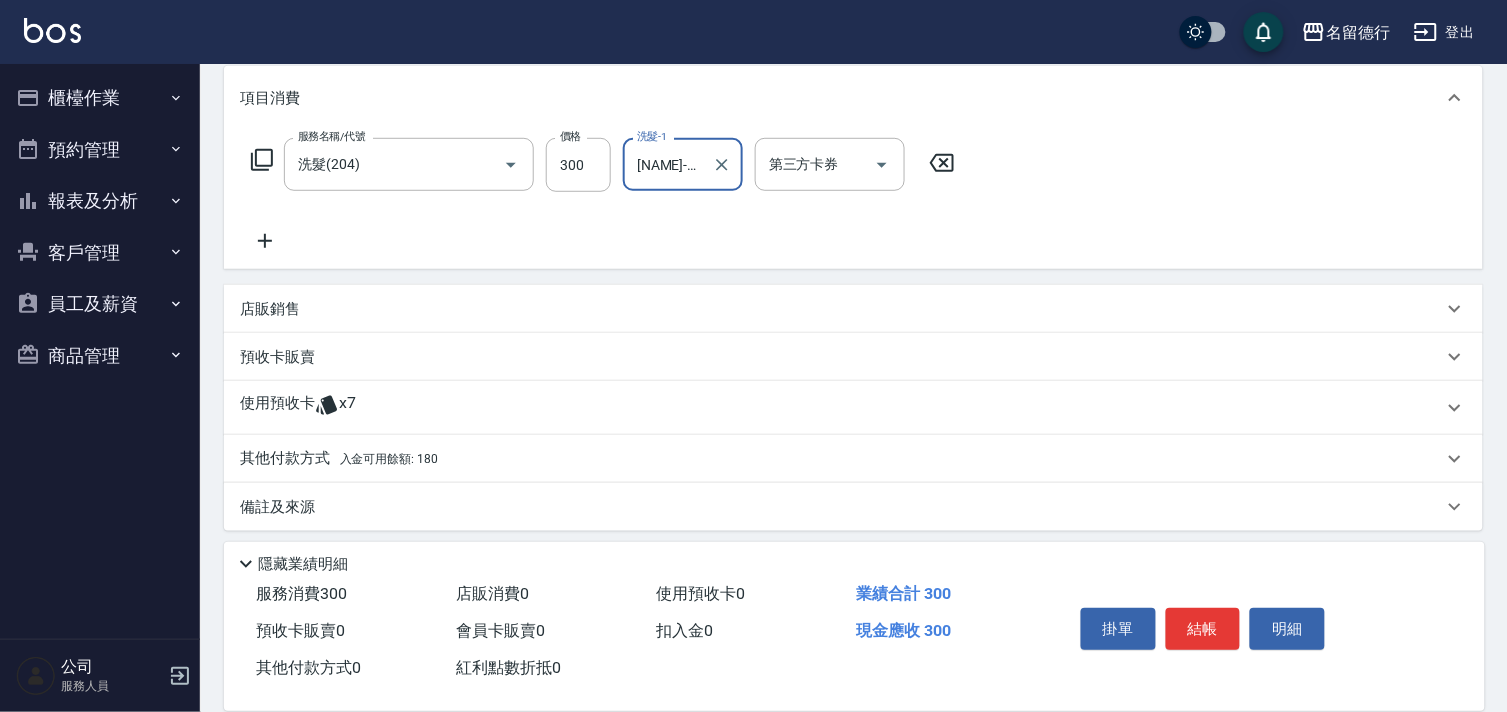 scroll, scrollTop: 270, scrollLeft: 0, axis: vertical 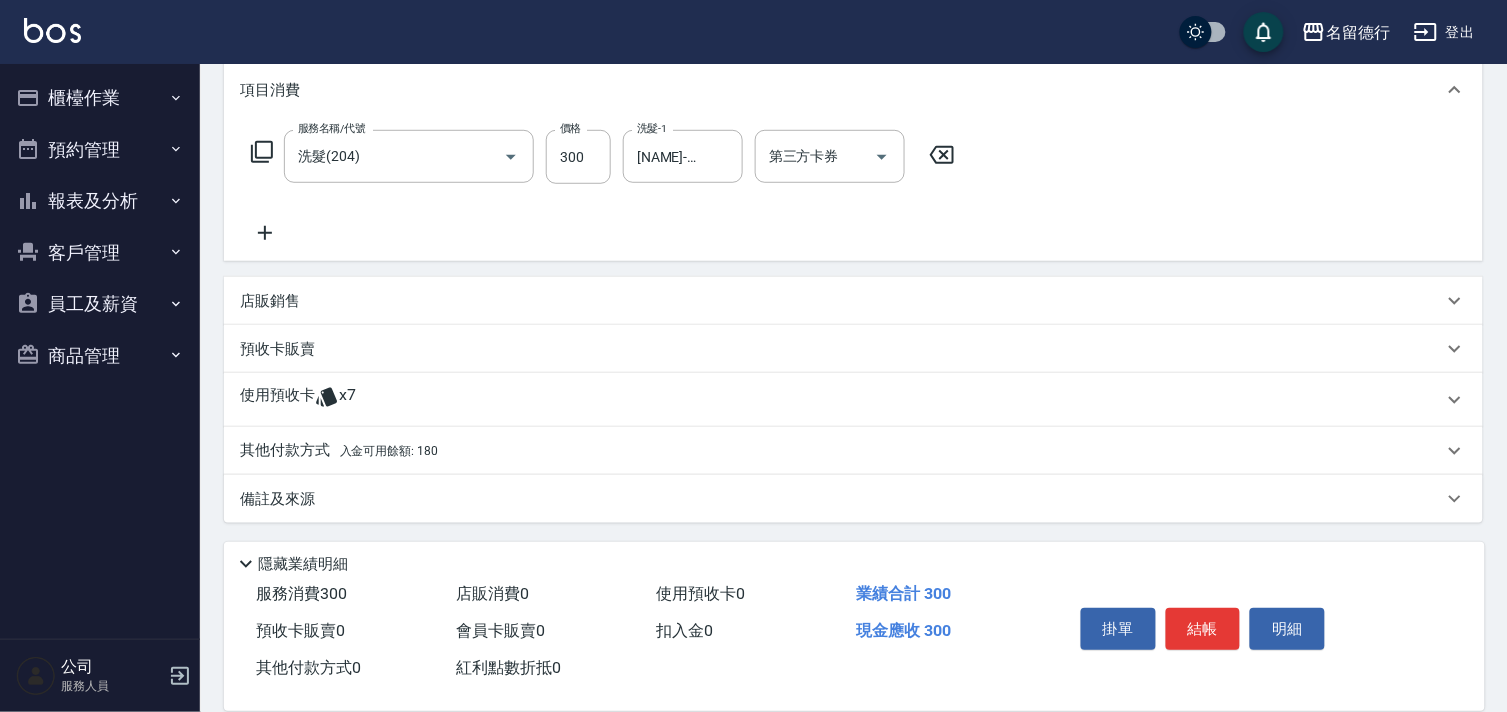 click on "其他付款方式 入金可用餘額: 180" at bounding box center [339, 451] 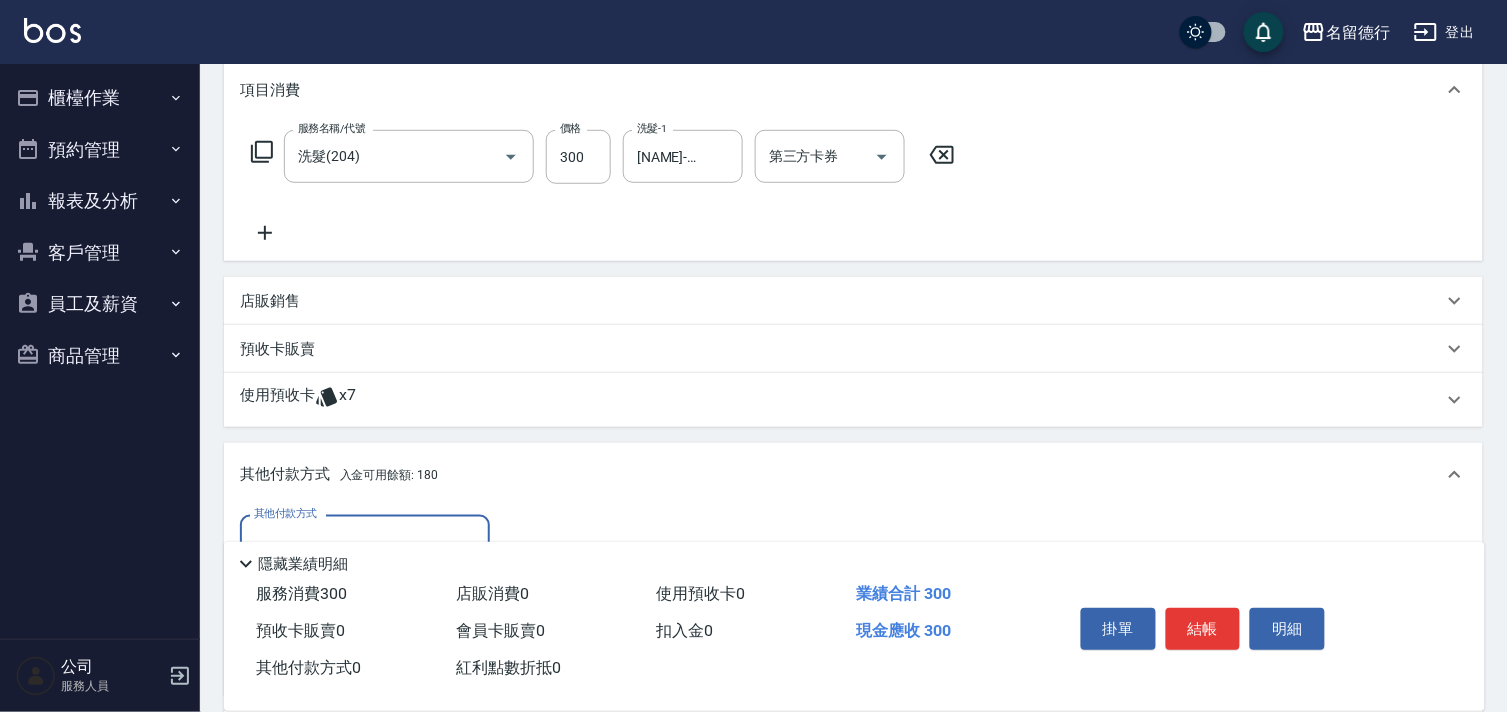 scroll, scrollTop: 0, scrollLeft: 0, axis: both 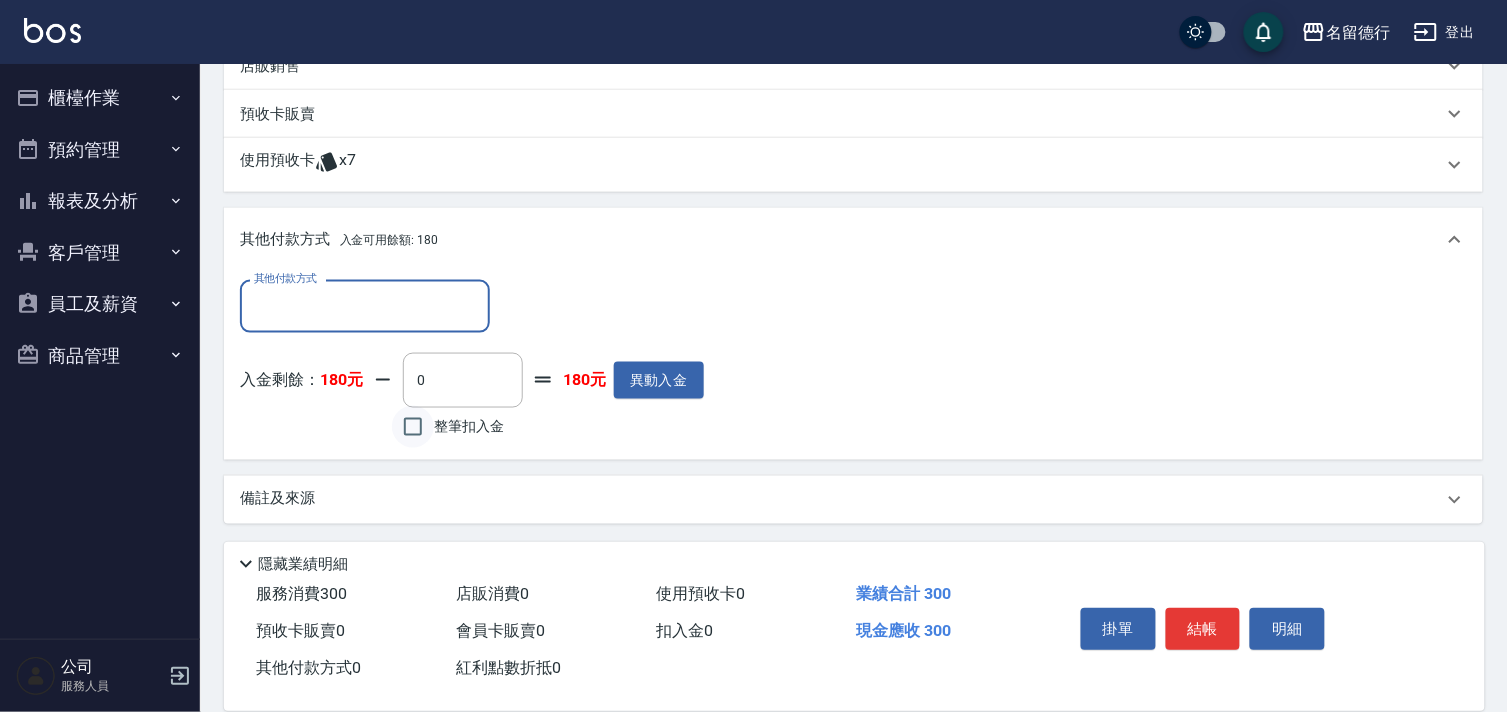 click on "整筆扣入金" at bounding box center [413, 427] 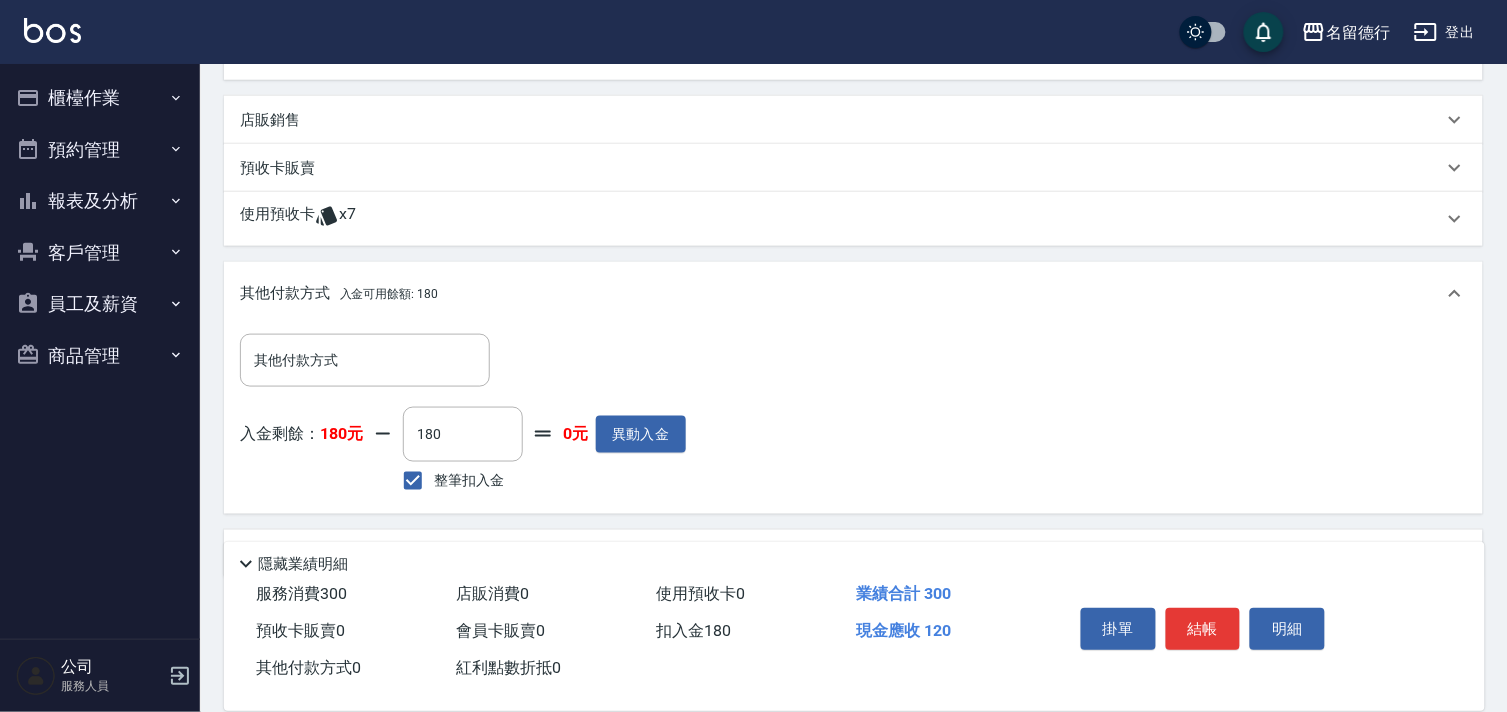 scroll, scrollTop: 505, scrollLeft: 0, axis: vertical 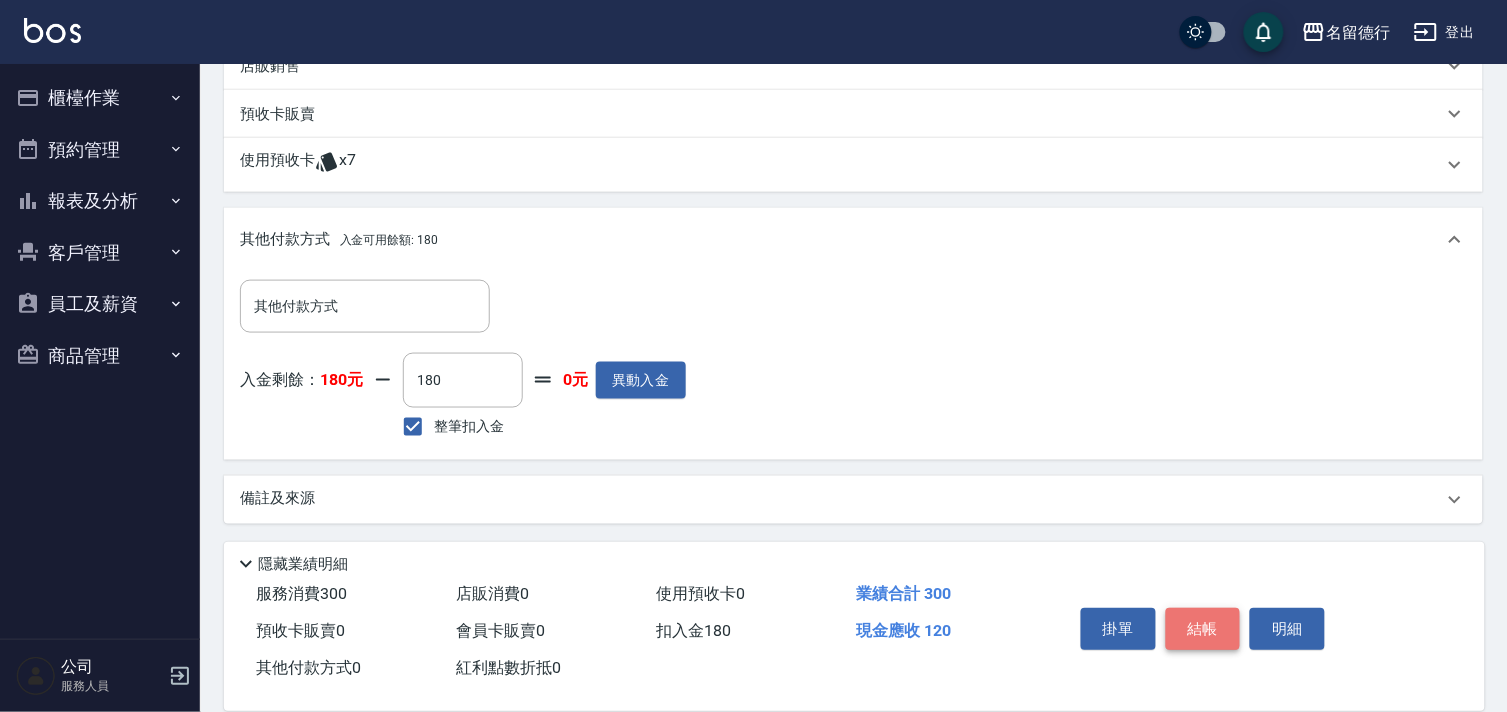 click on "結帳" at bounding box center [1203, 629] 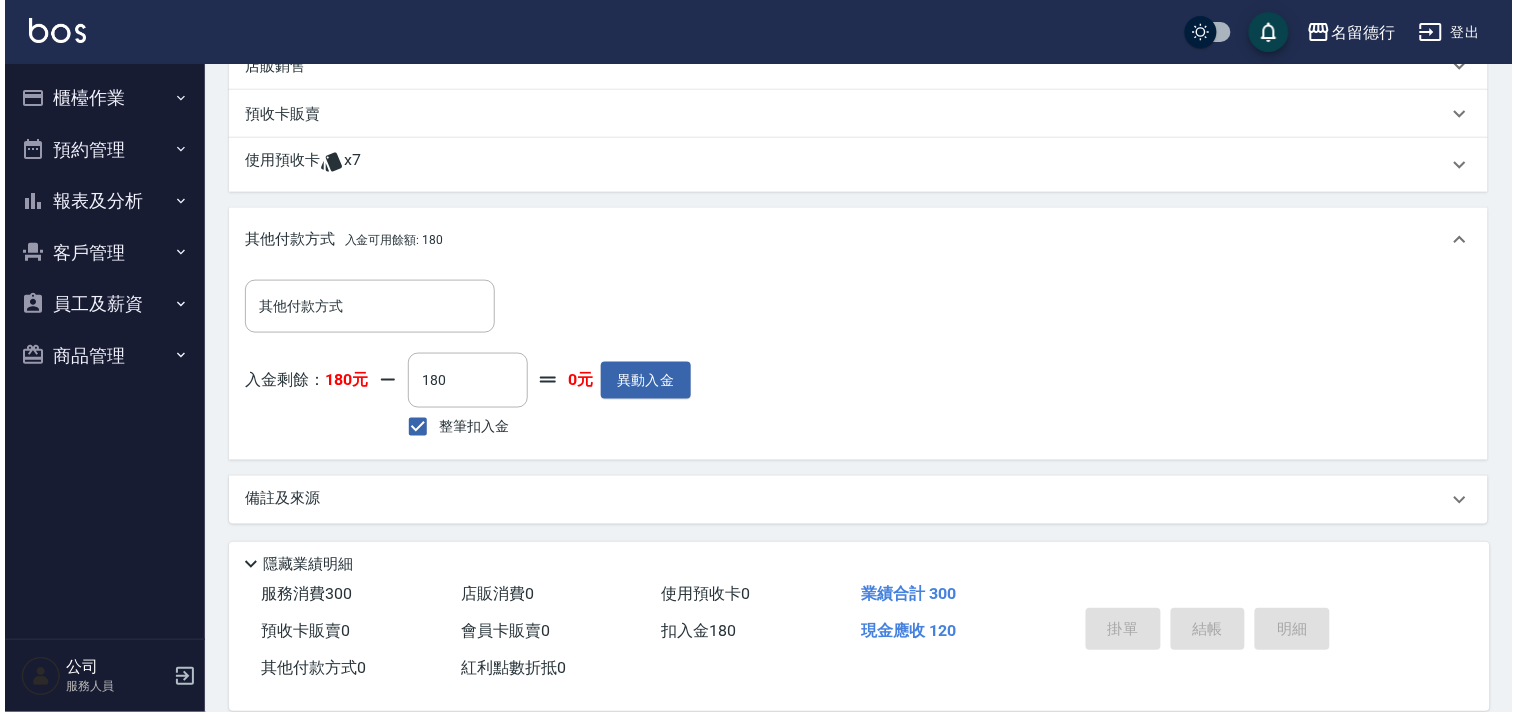 scroll, scrollTop: 0, scrollLeft: 0, axis: both 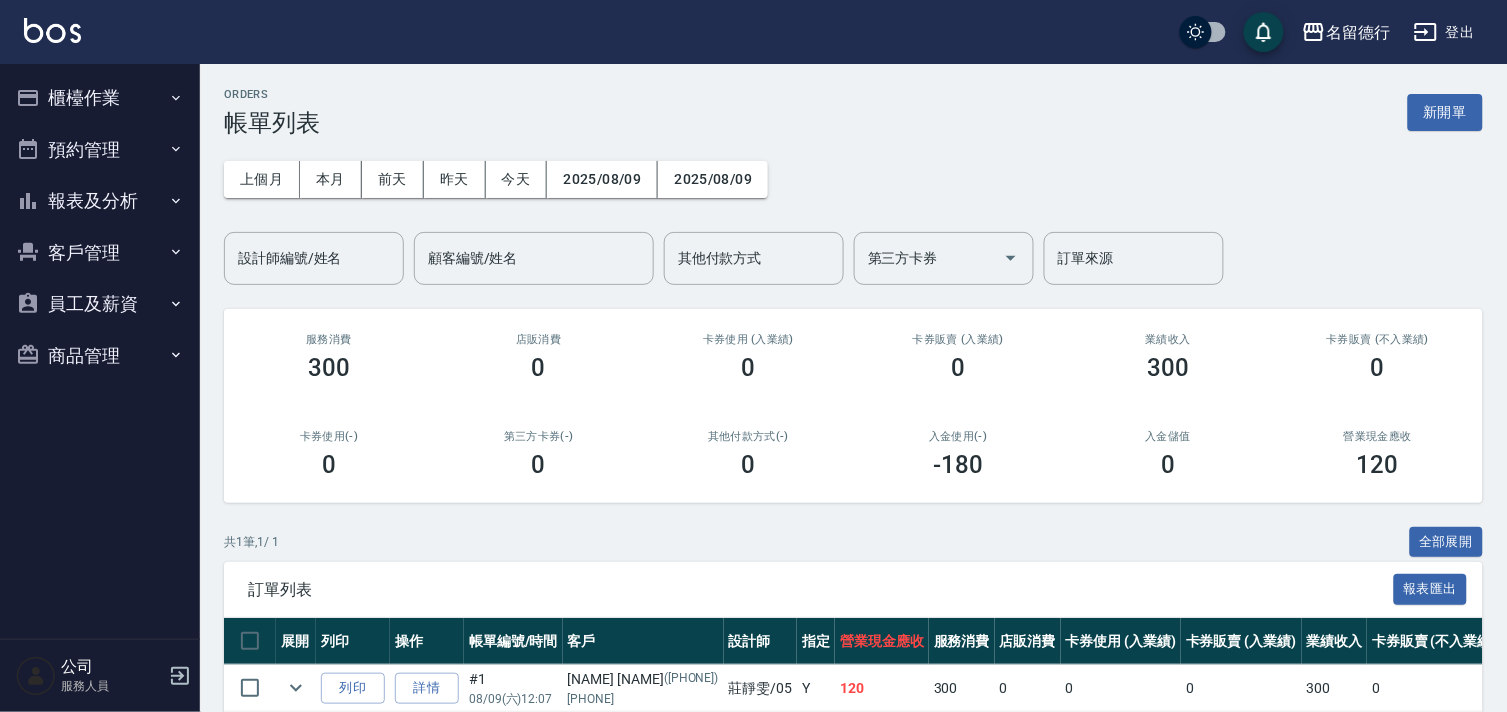 click on "櫃檯作業" at bounding box center (100, 98) 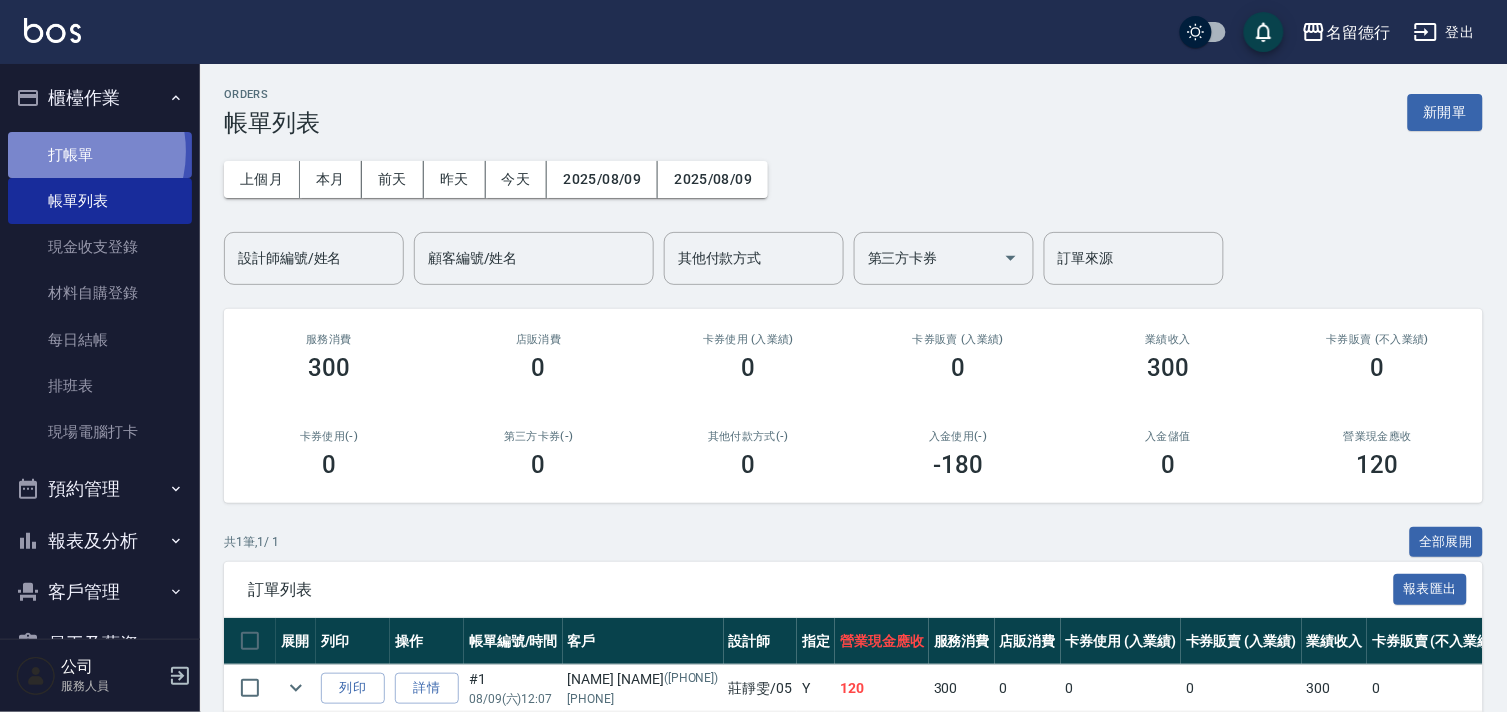 click on "打帳單" at bounding box center (100, 155) 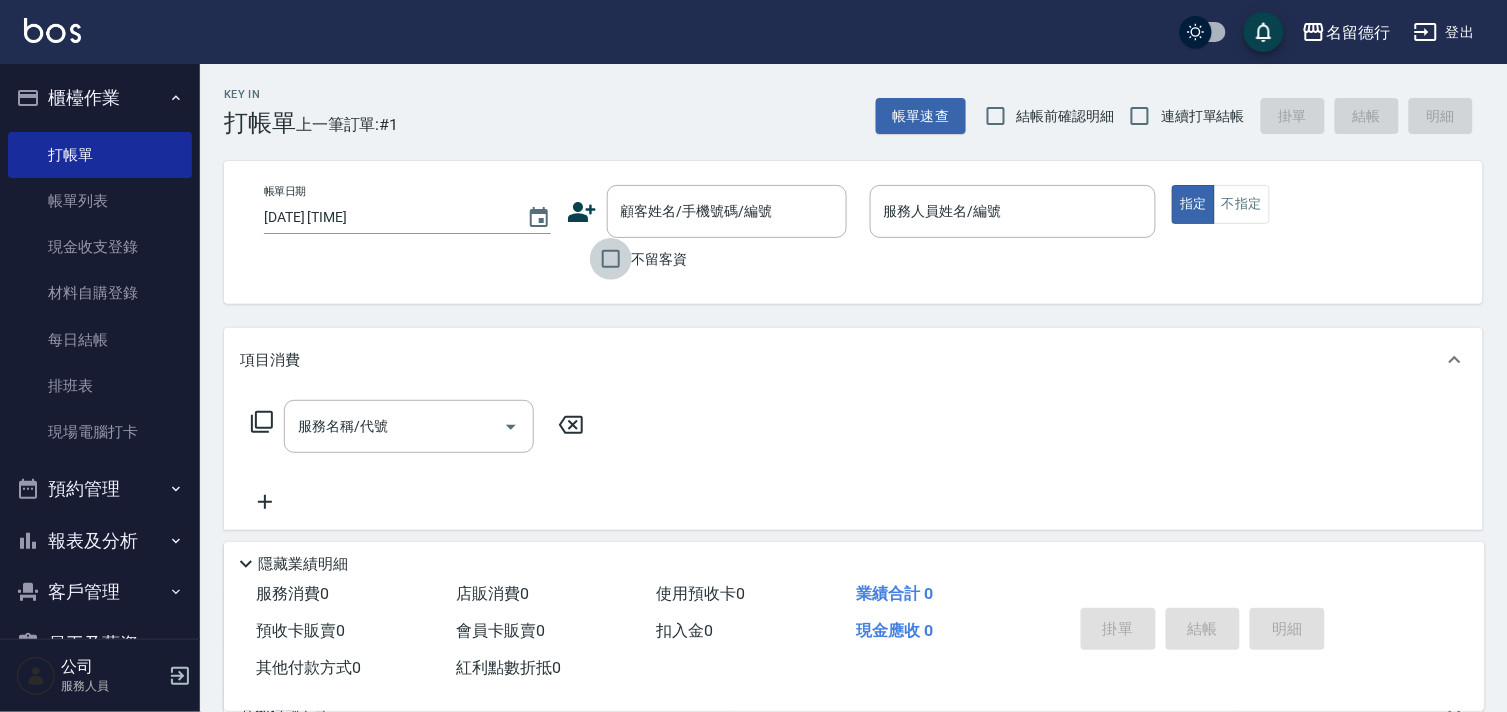 drag, startPoint x: 616, startPoint y: 268, endPoint x: 646, endPoint y: 255, distance: 32.695564 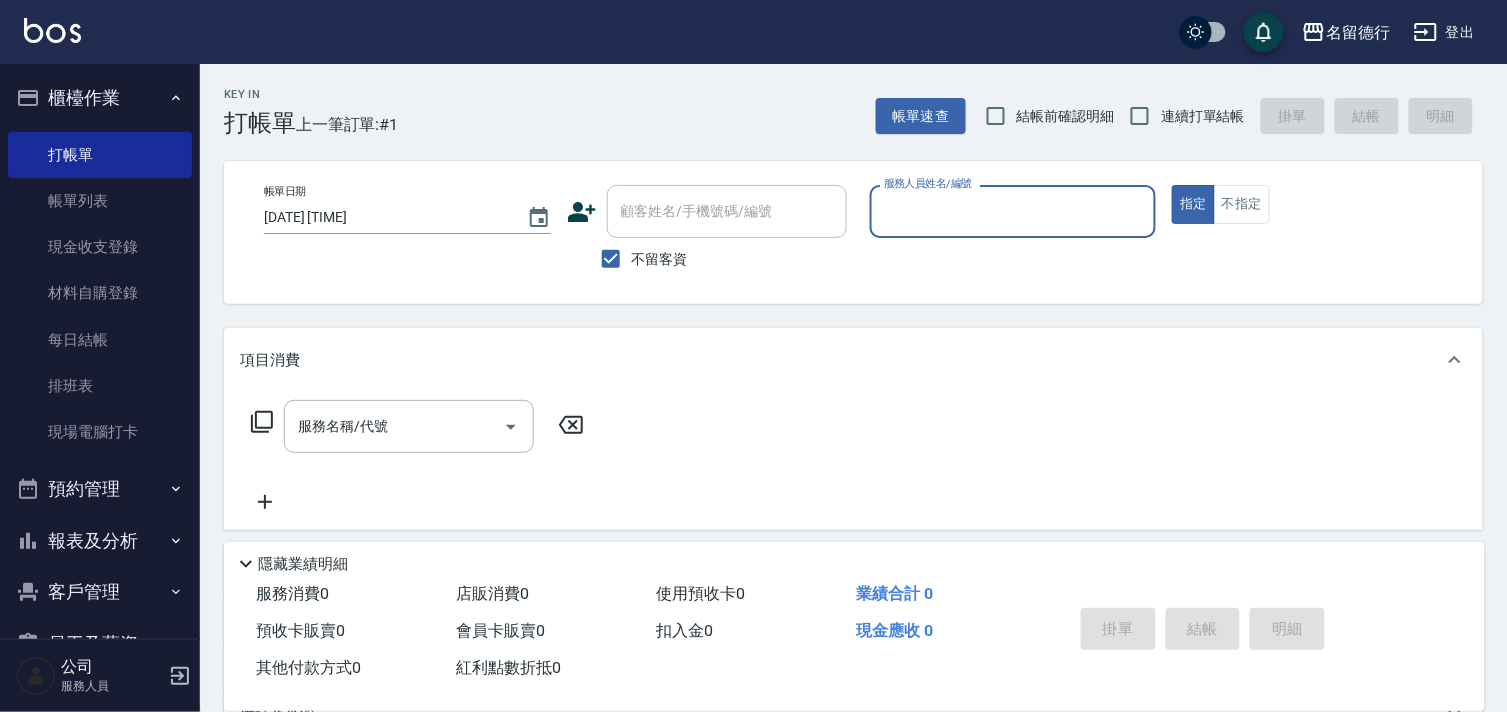 click on "服務人員姓名/編號" at bounding box center [1013, 211] 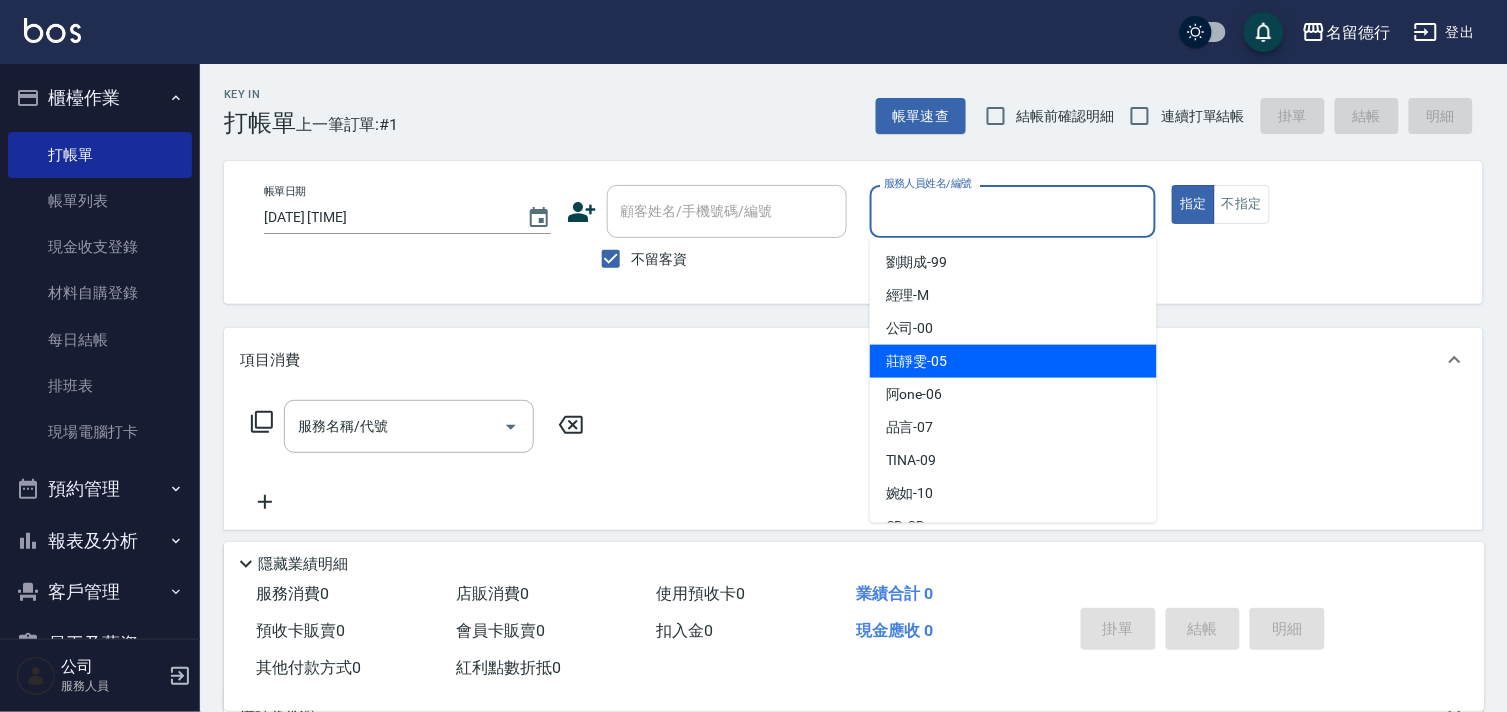 click on "[NAME] -[NUMBER]" at bounding box center [917, 361] 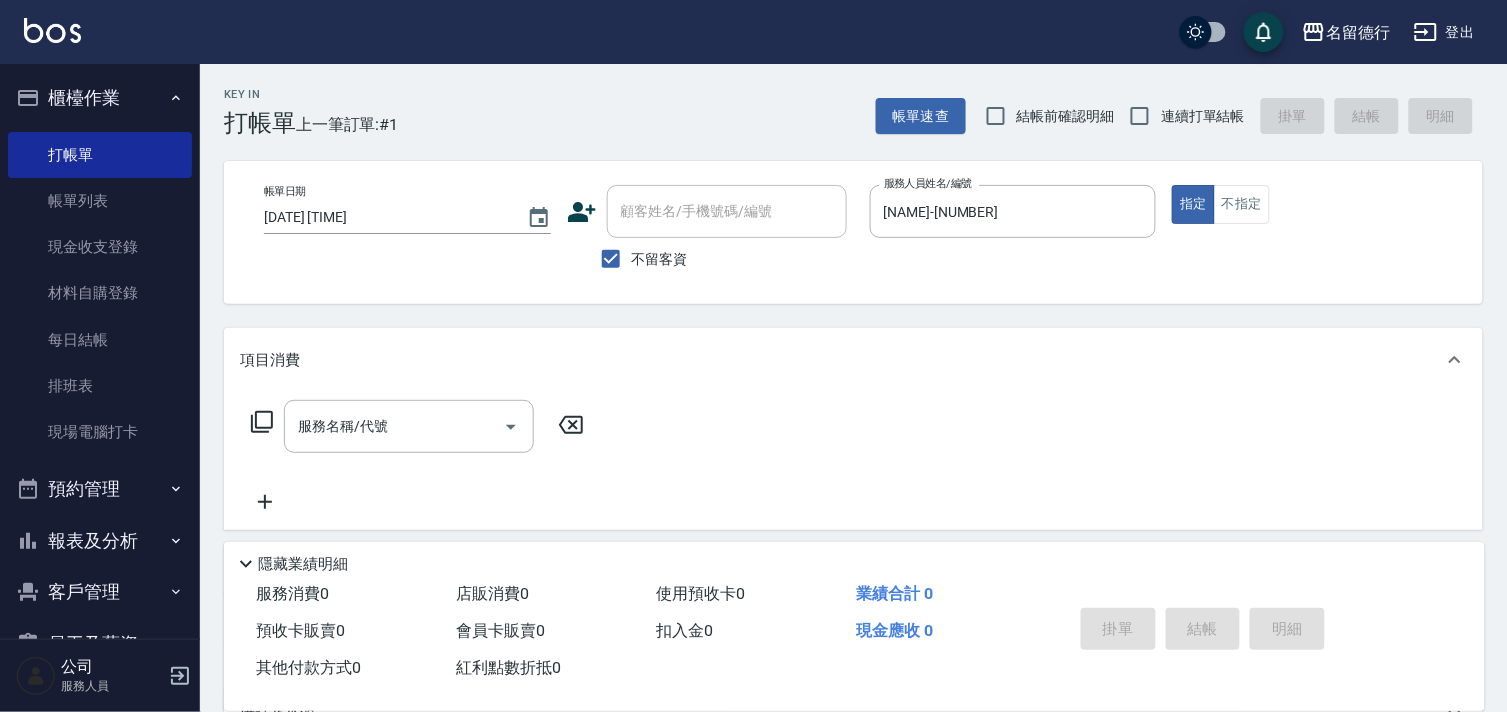 click 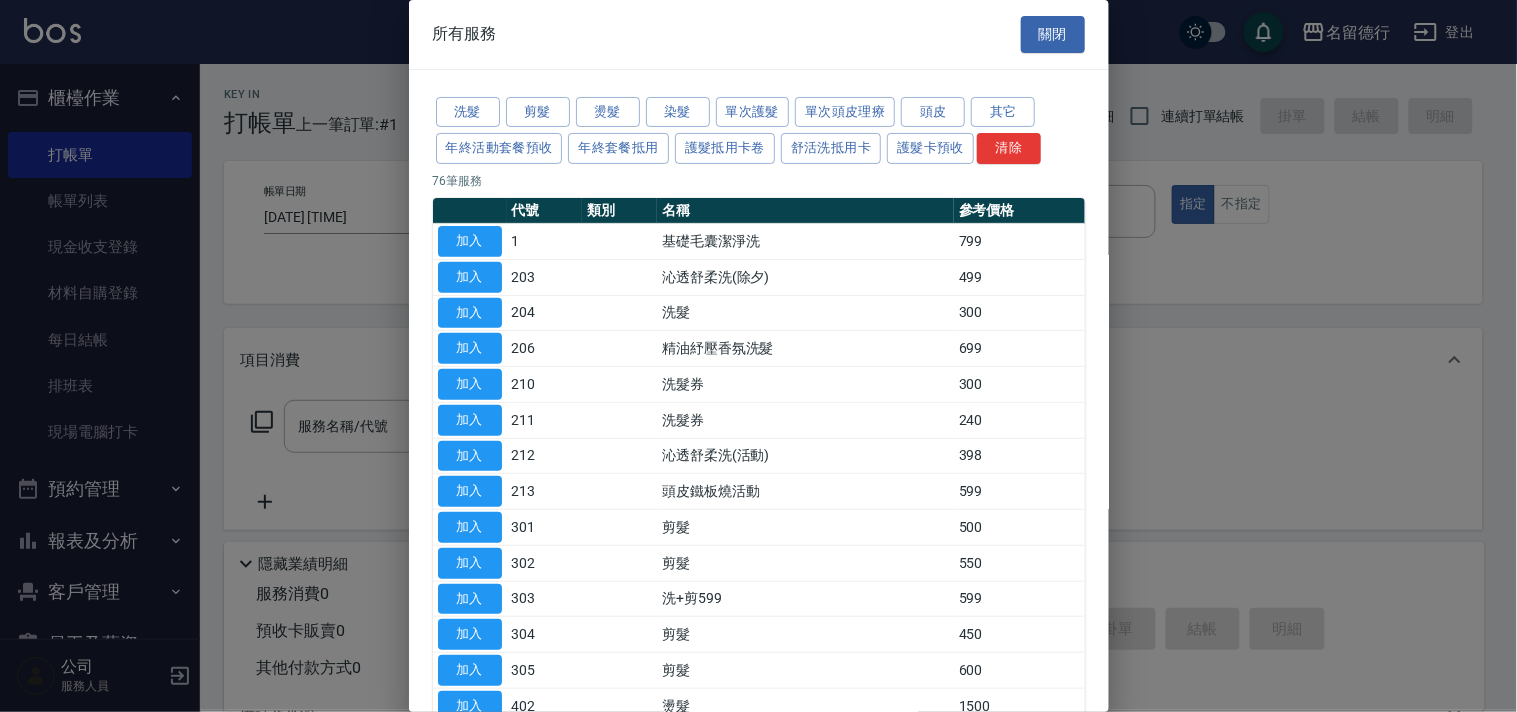 drag, startPoint x: 484, startPoint y: 313, endPoint x: 201, endPoint y: 397, distance: 295.2033 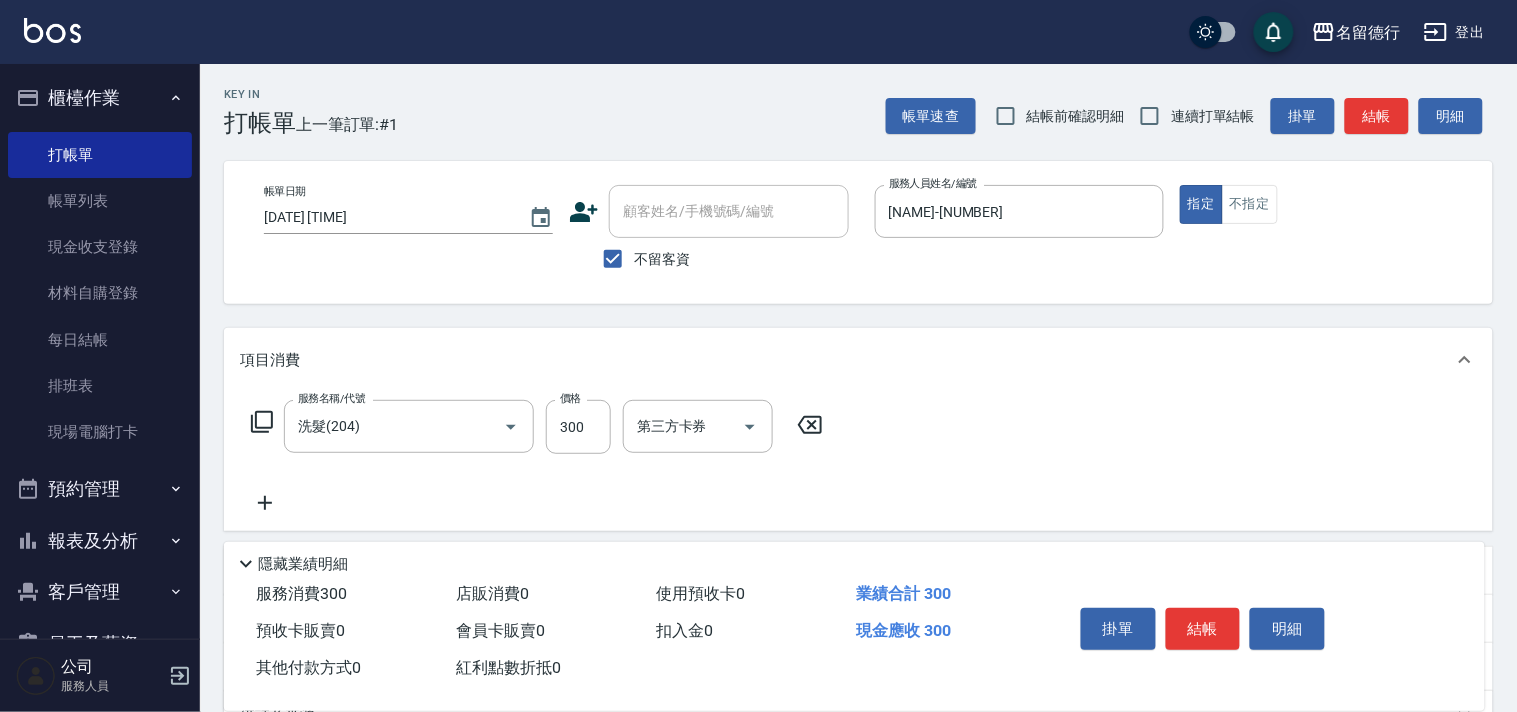 type on "洗髮(204)" 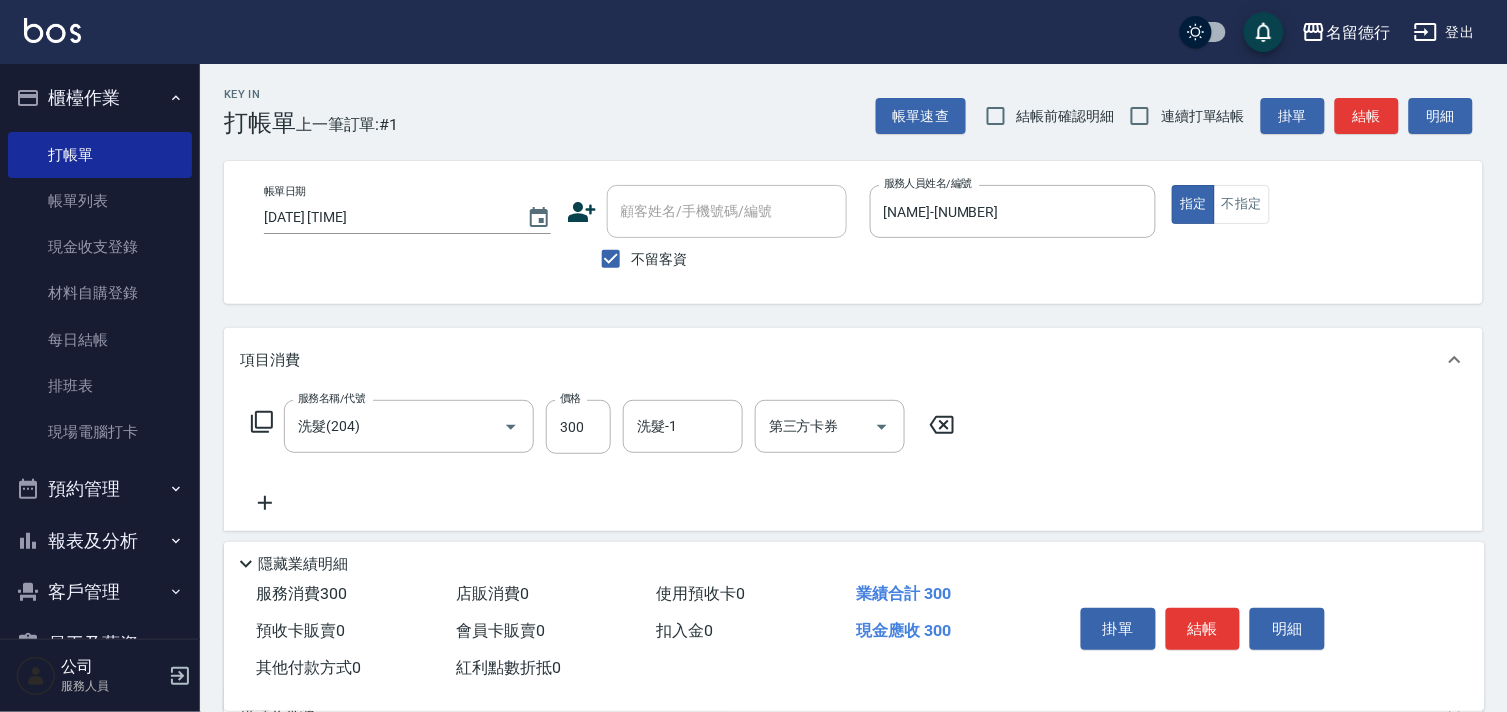 click 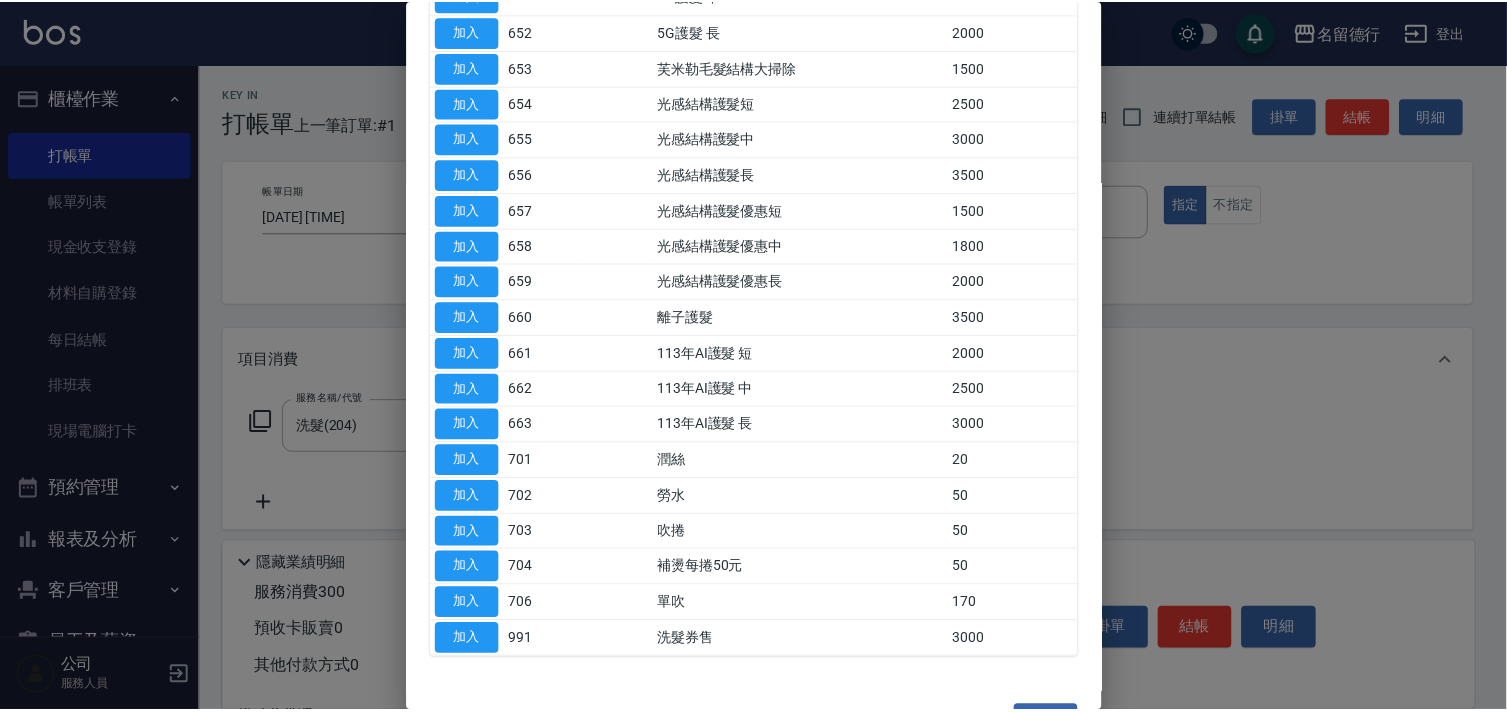 scroll, scrollTop: 1413, scrollLeft: 0, axis: vertical 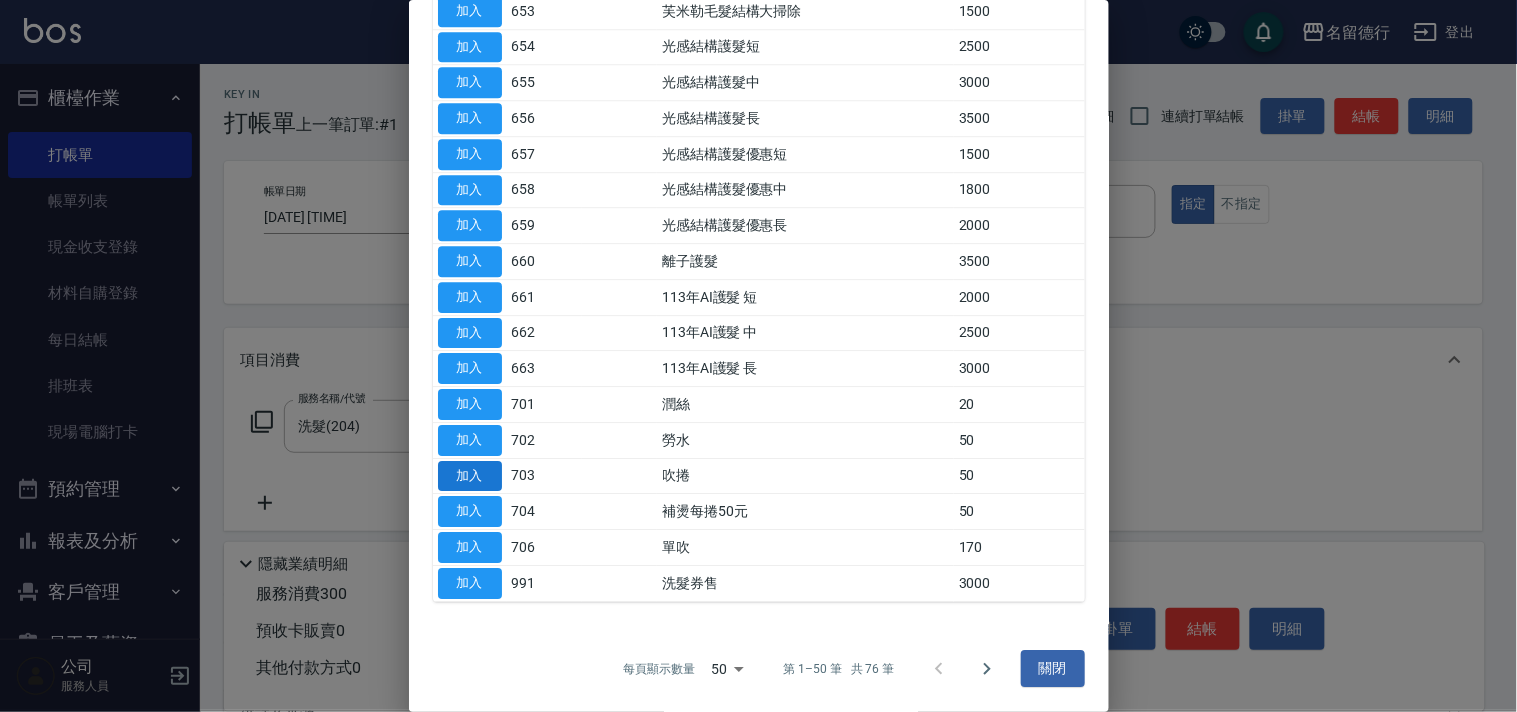 click on "加入" at bounding box center [470, 476] 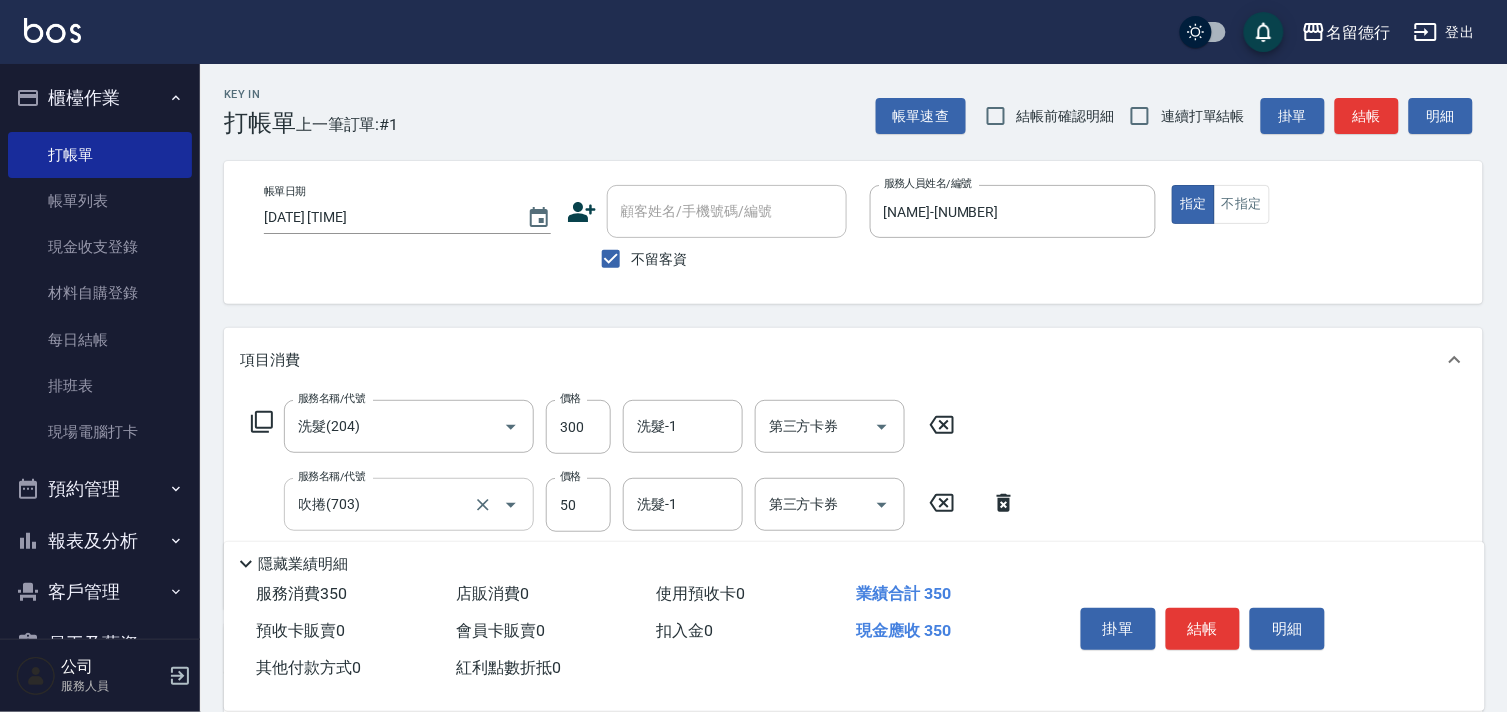 click on "吹捲(703)" at bounding box center (381, 504) 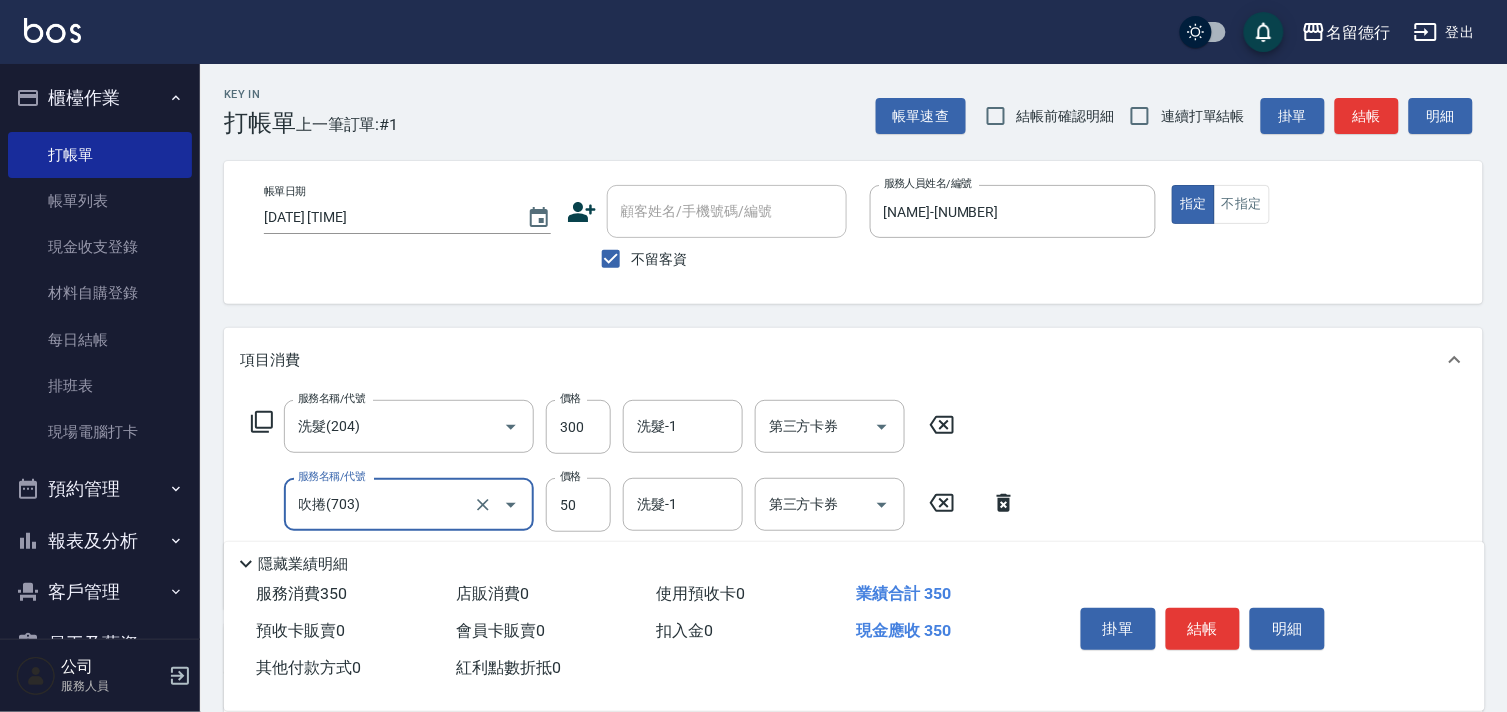 click on "吹捲(703)" at bounding box center (381, 504) 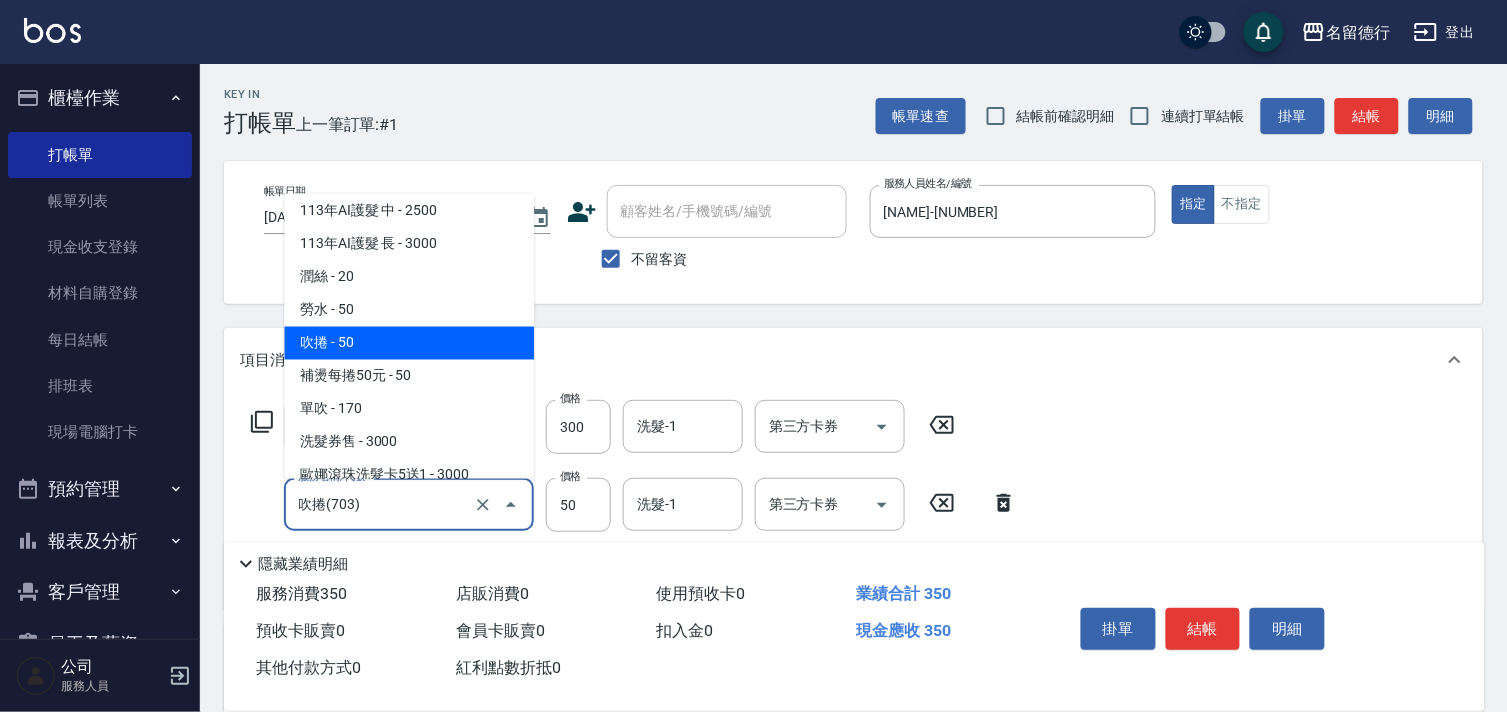 scroll, scrollTop: 1495, scrollLeft: 0, axis: vertical 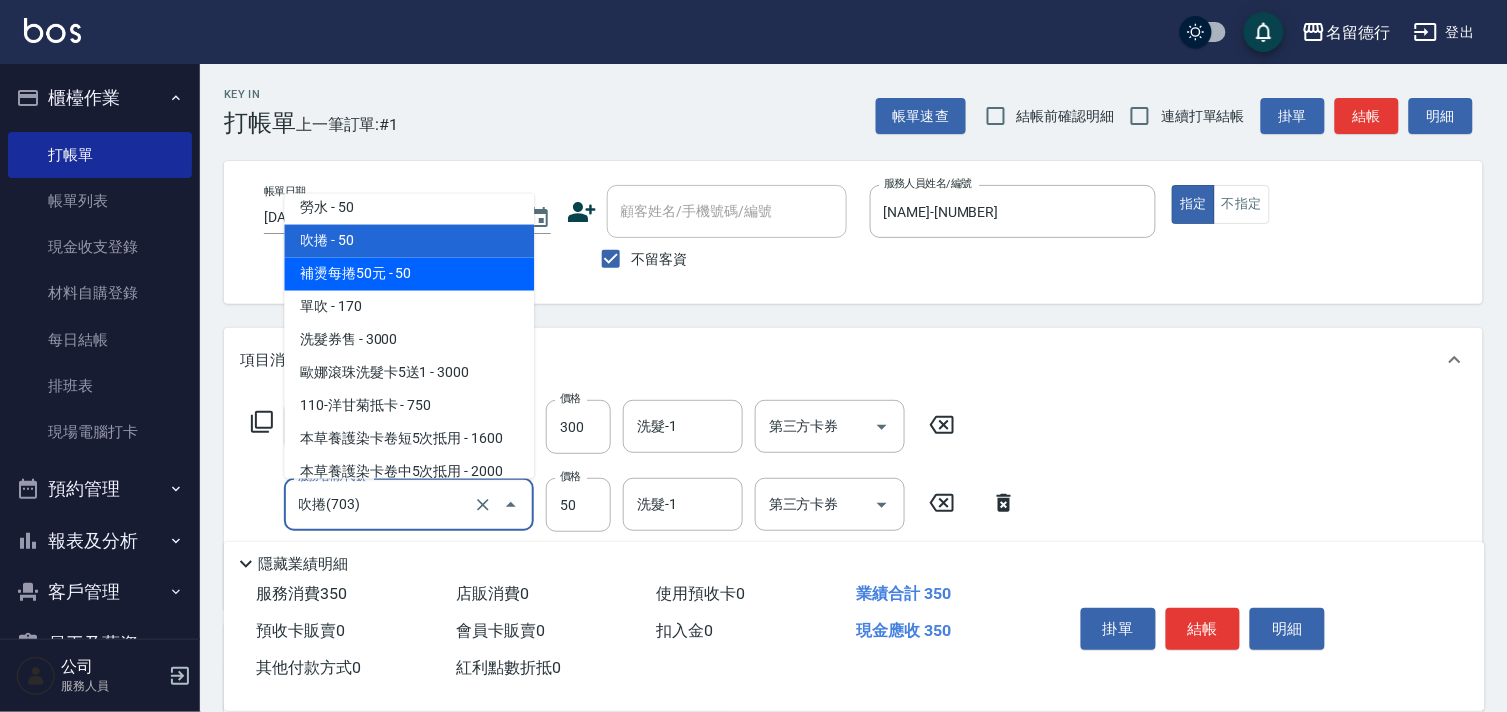 click on "補燙每捲50元 - 50" at bounding box center [409, 274] 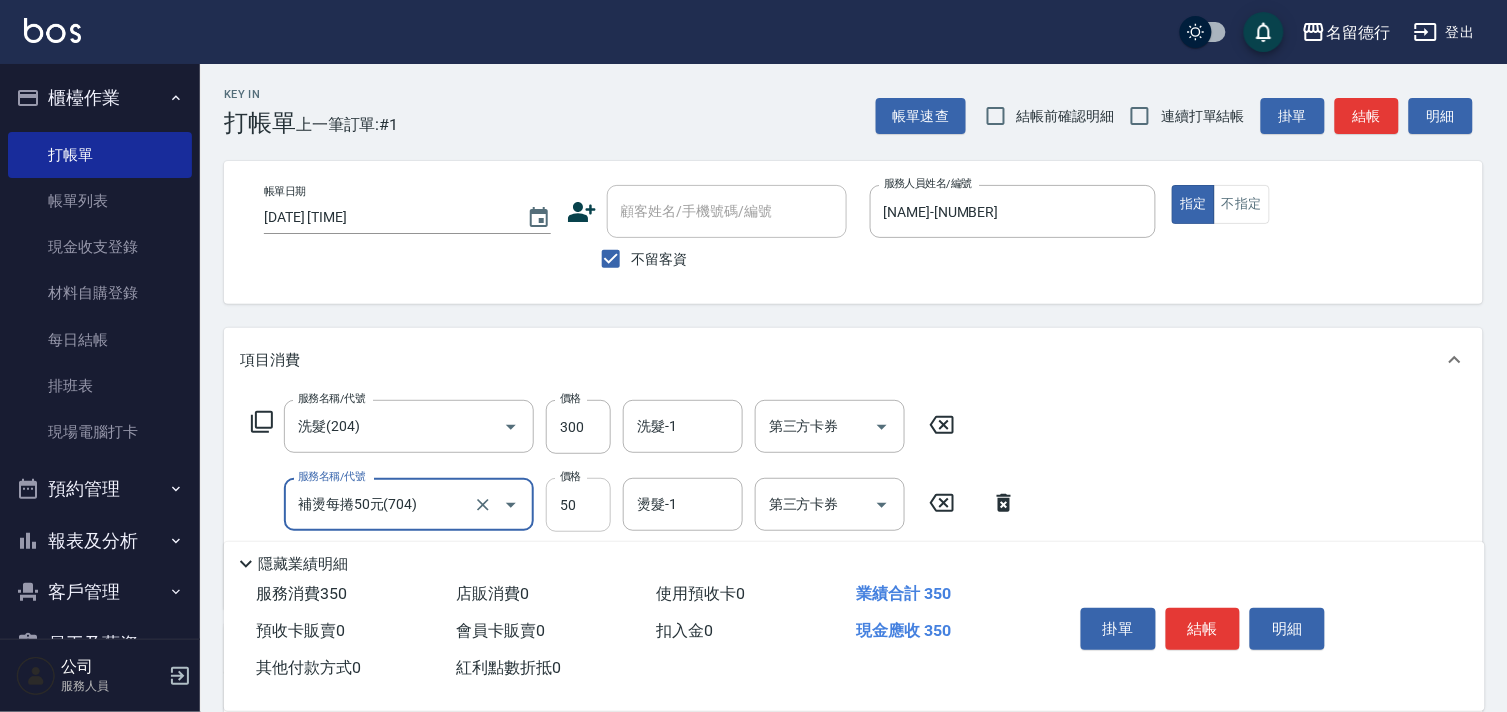 click on "50" at bounding box center (578, 505) 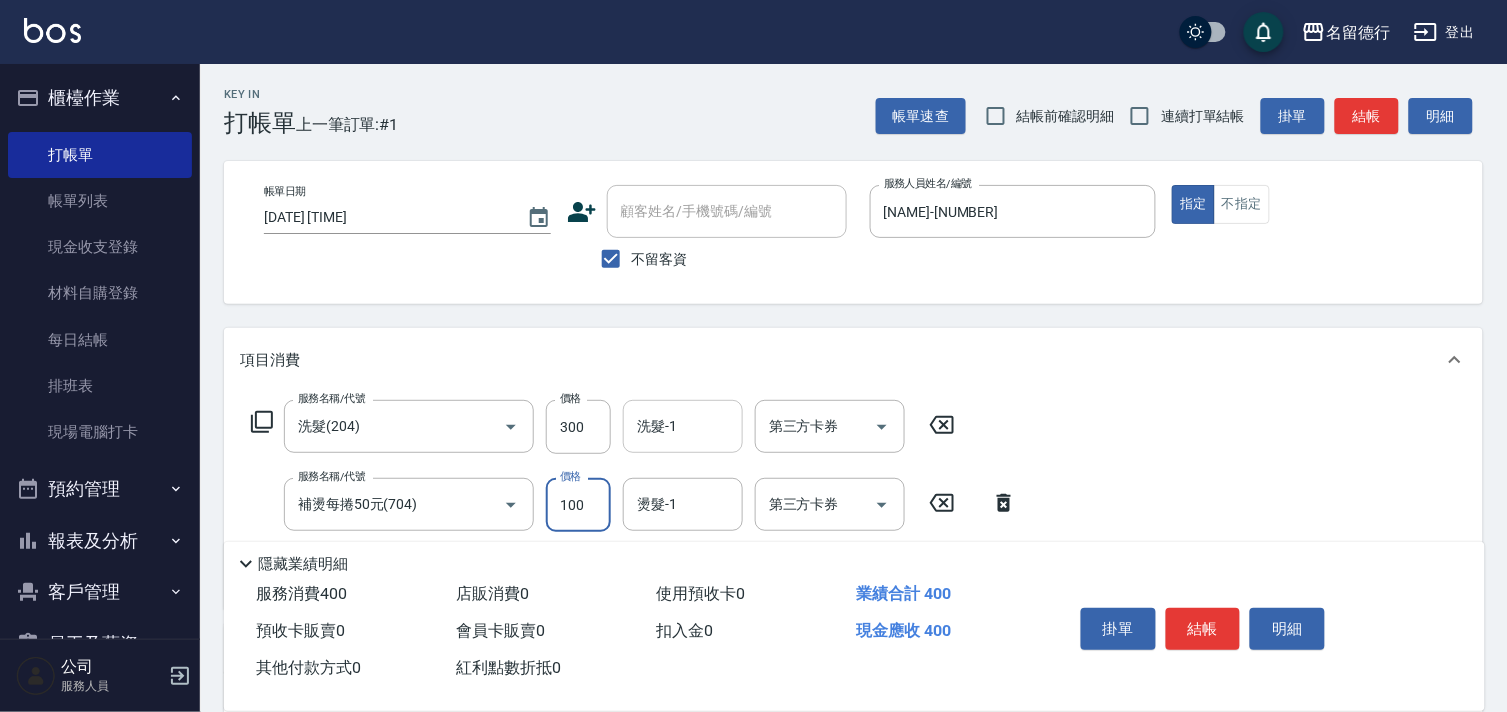 type on "100" 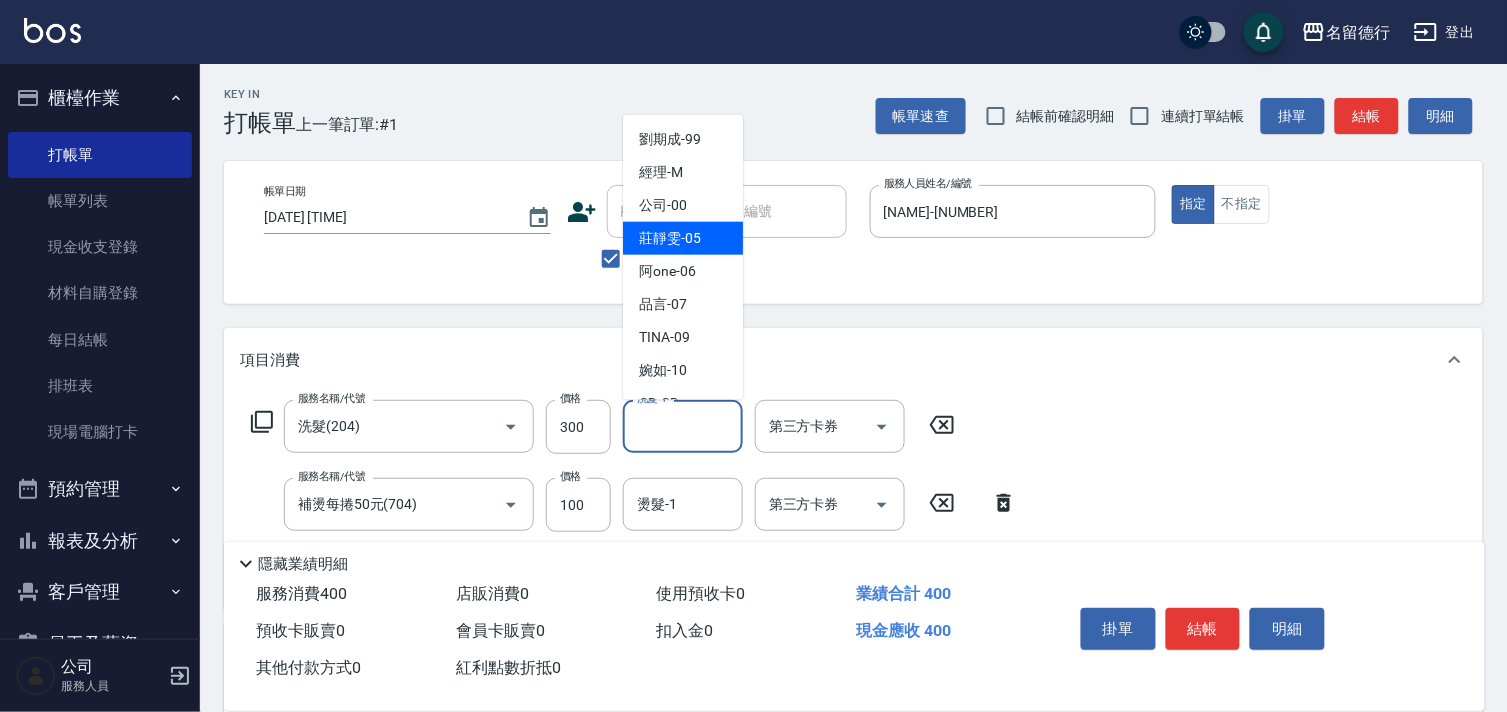 click on "[NAME] -[NUMBER]" at bounding box center [670, 238] 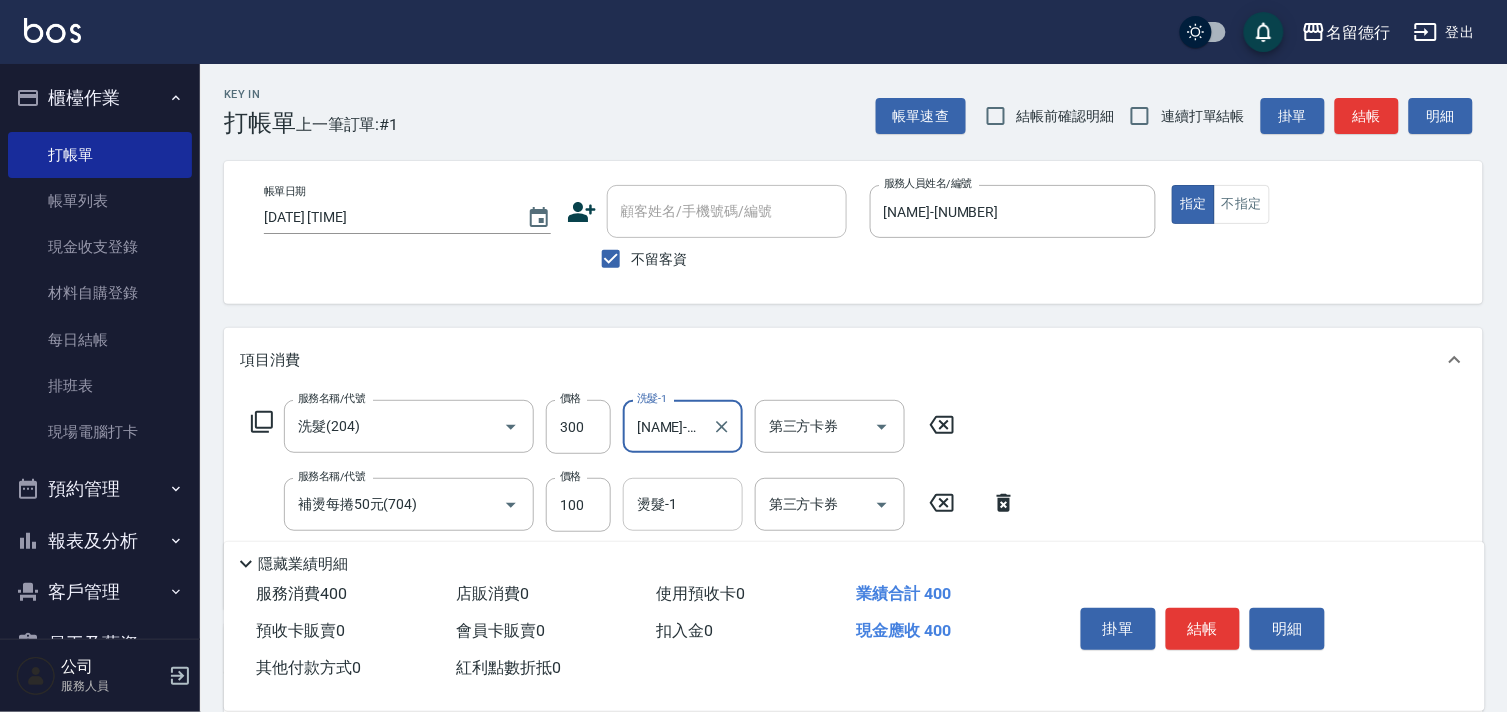 click on "燙髮-1" at bounding box center [683, 504] 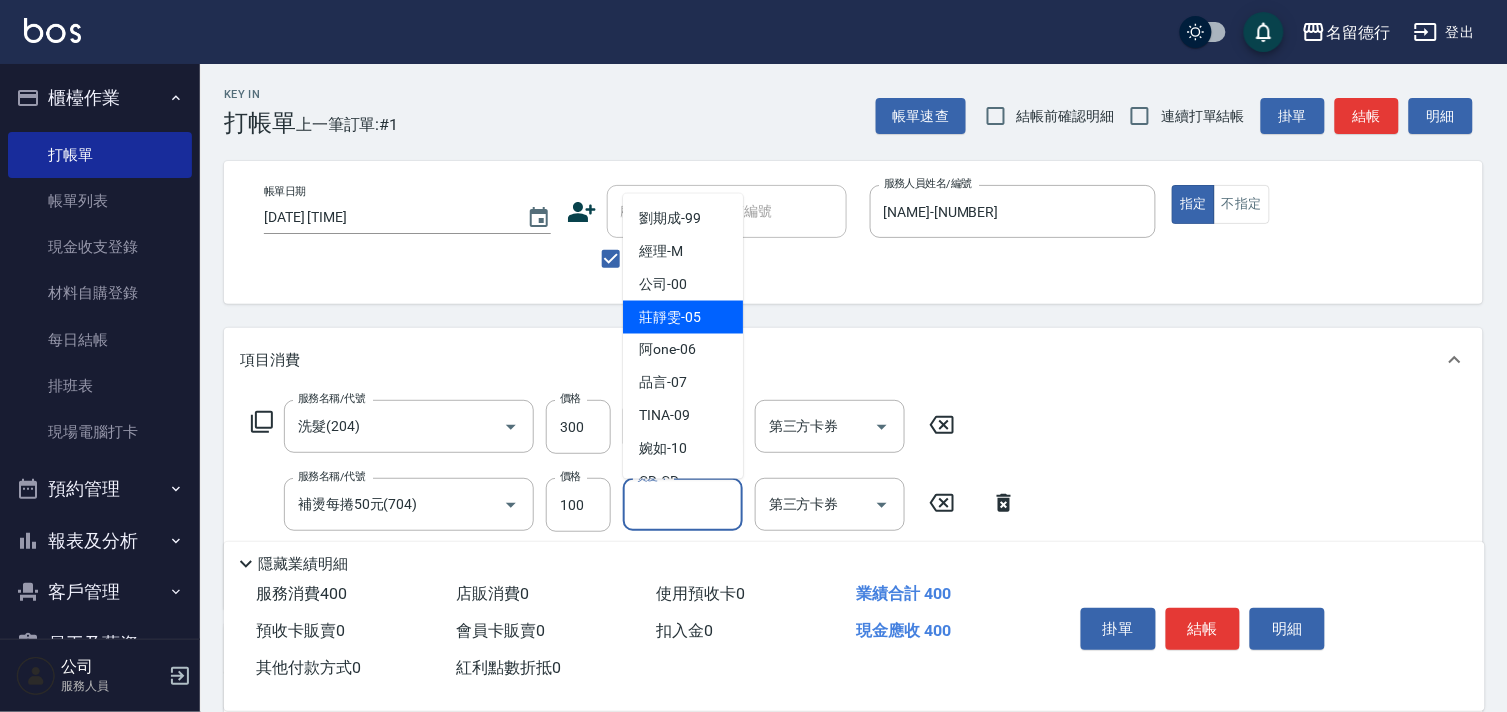 click on "[NAME] -[NUMBER]" at bounding box center [670, 317] 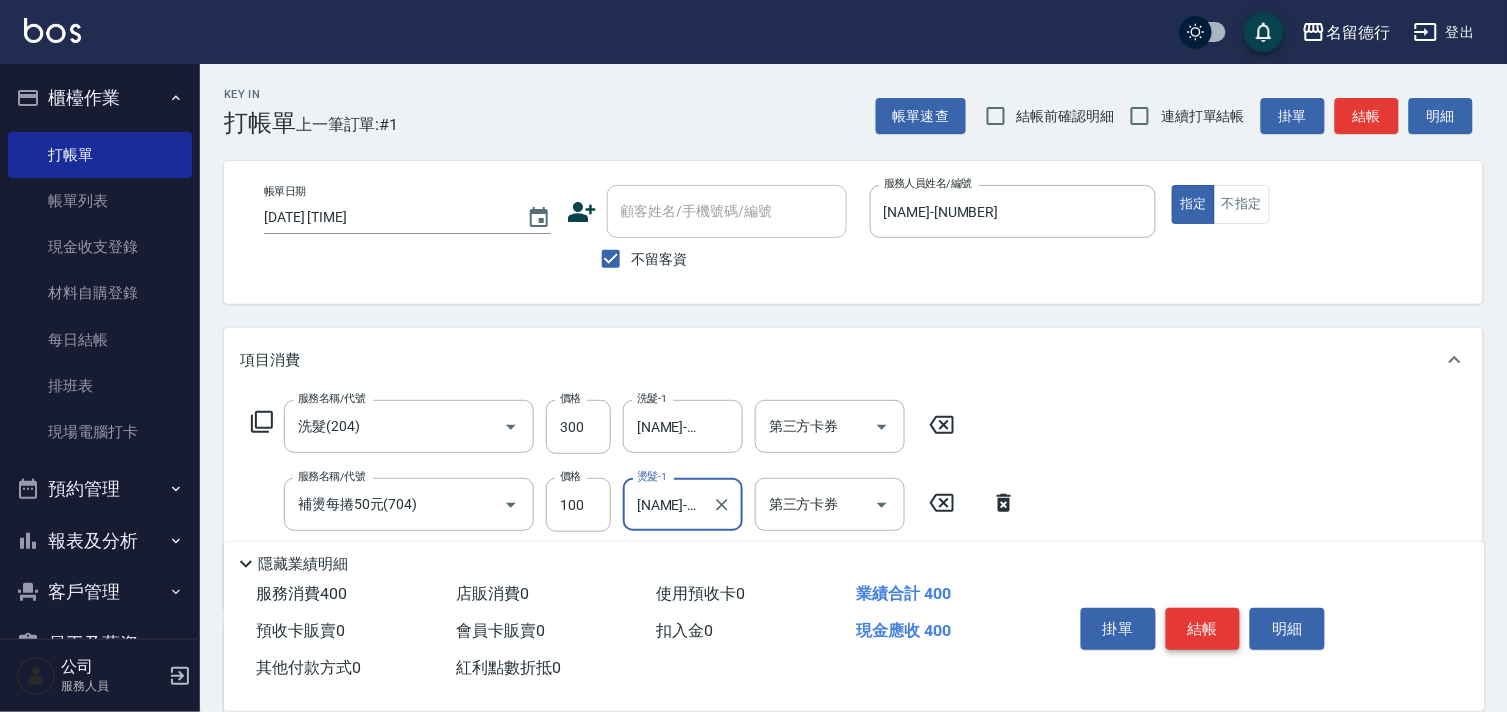 click on "結帳" at bounding box center (1203, 629) 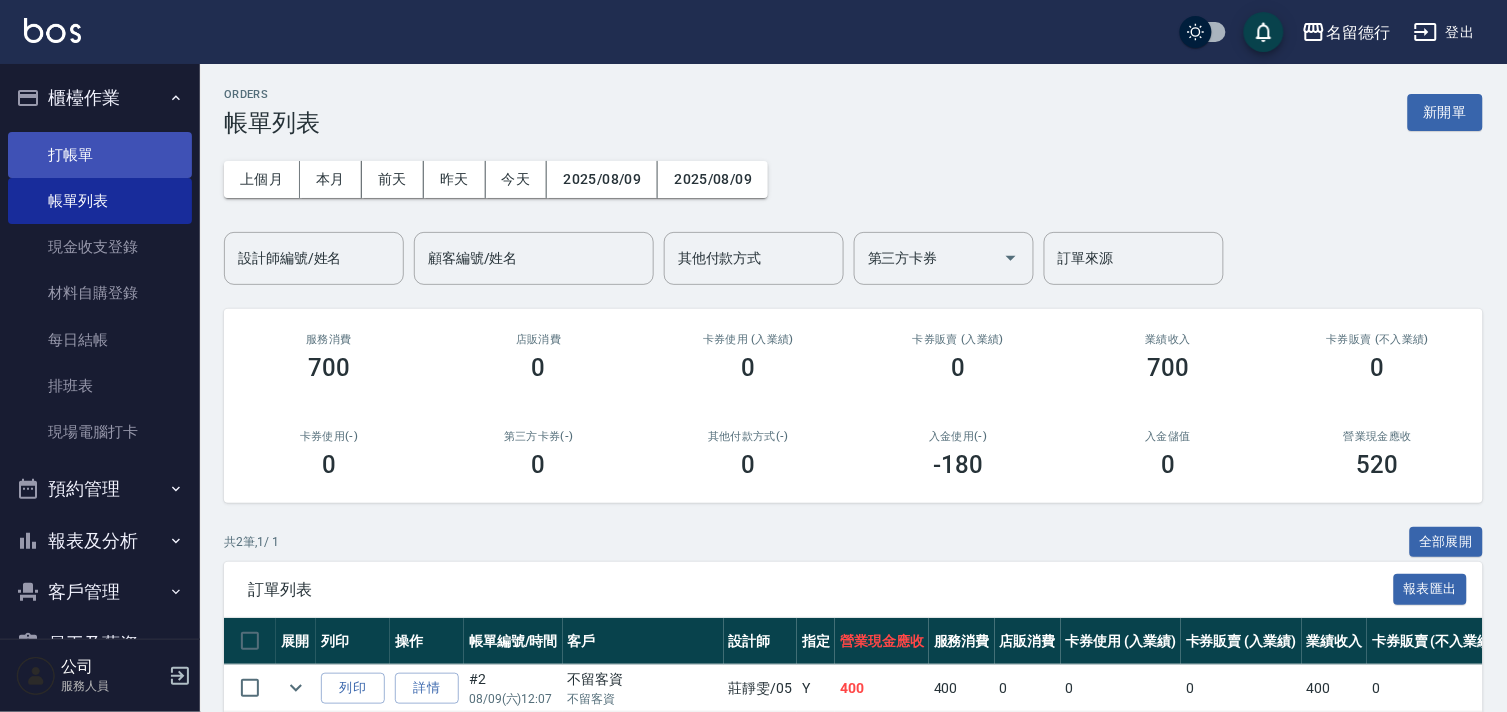 click on "打帳單" at bounding box center (100, 155) 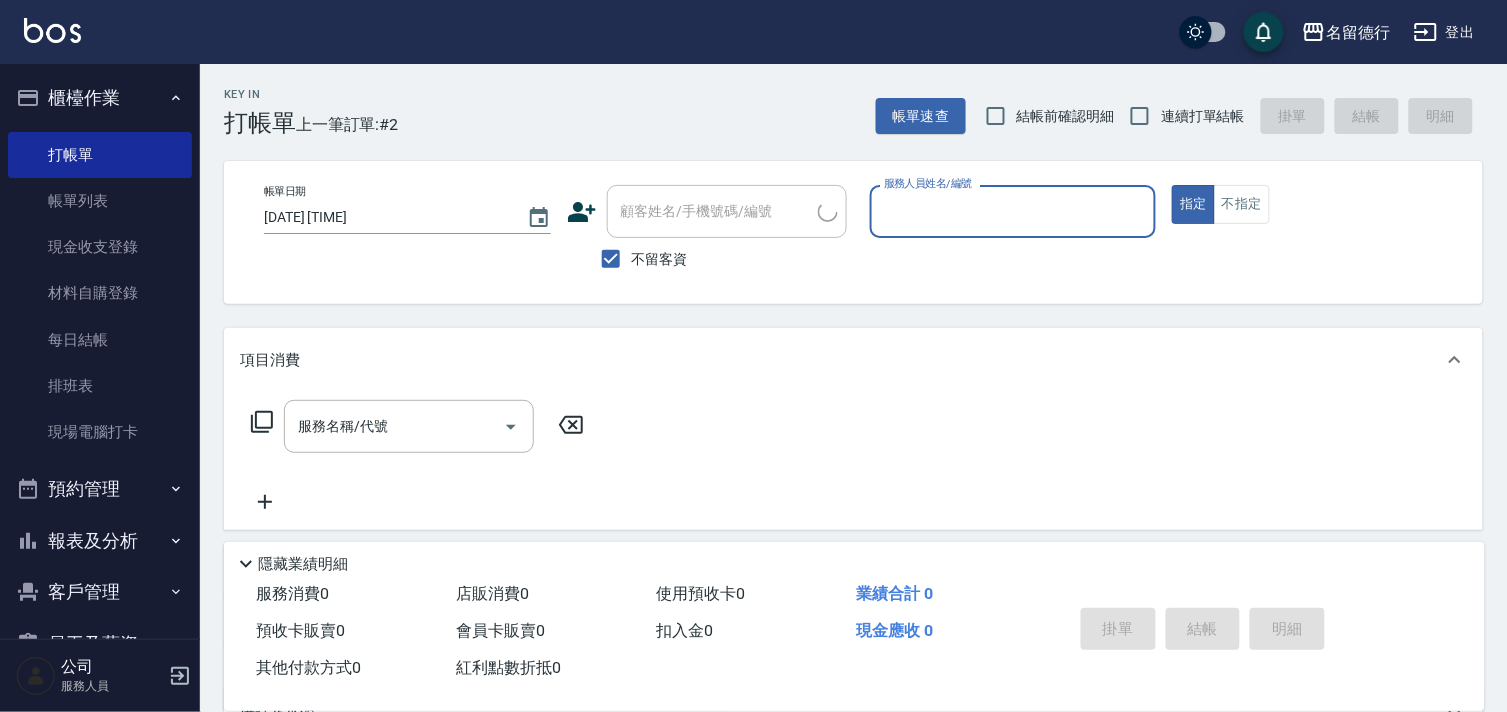 click on "連續打單結帳" at bounding box center [1203, 116] 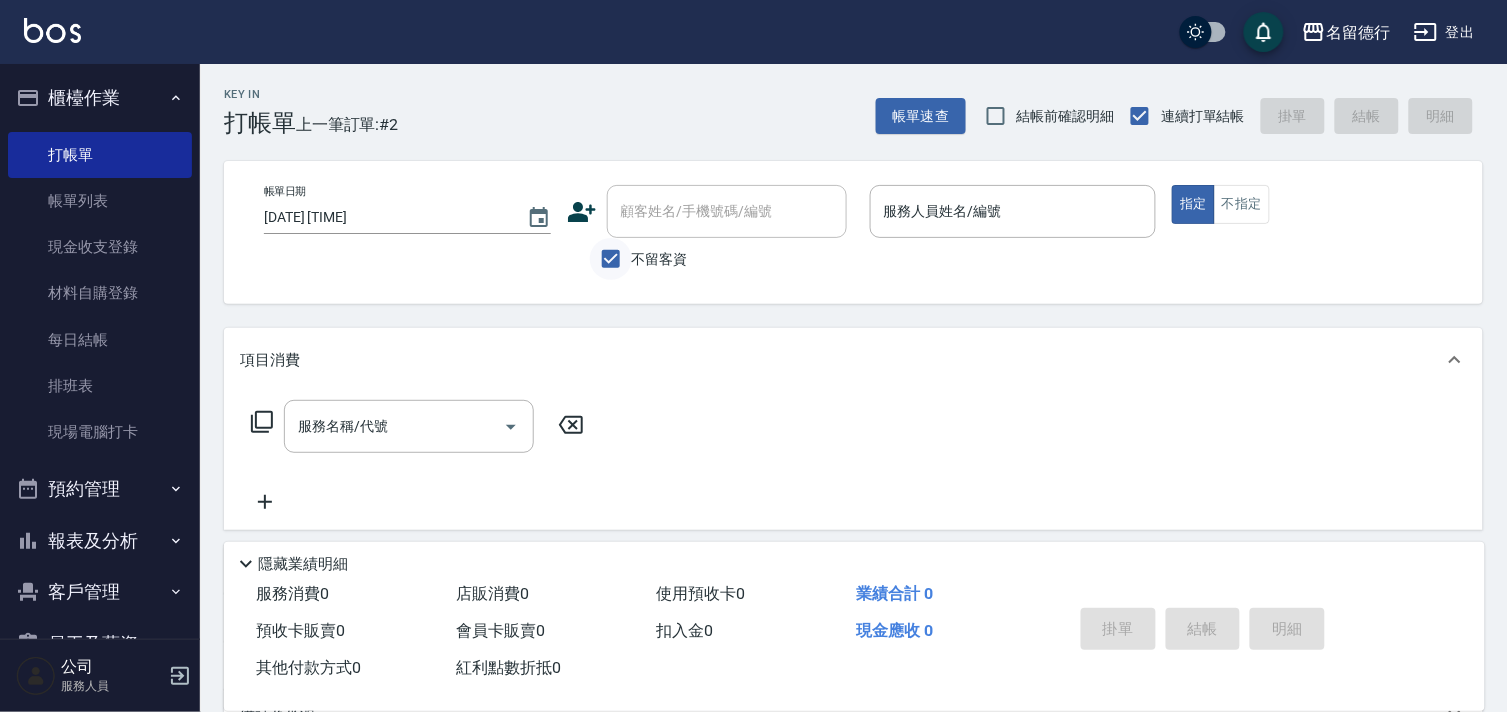 click on "不留客資" at bounding box center [611, 259] 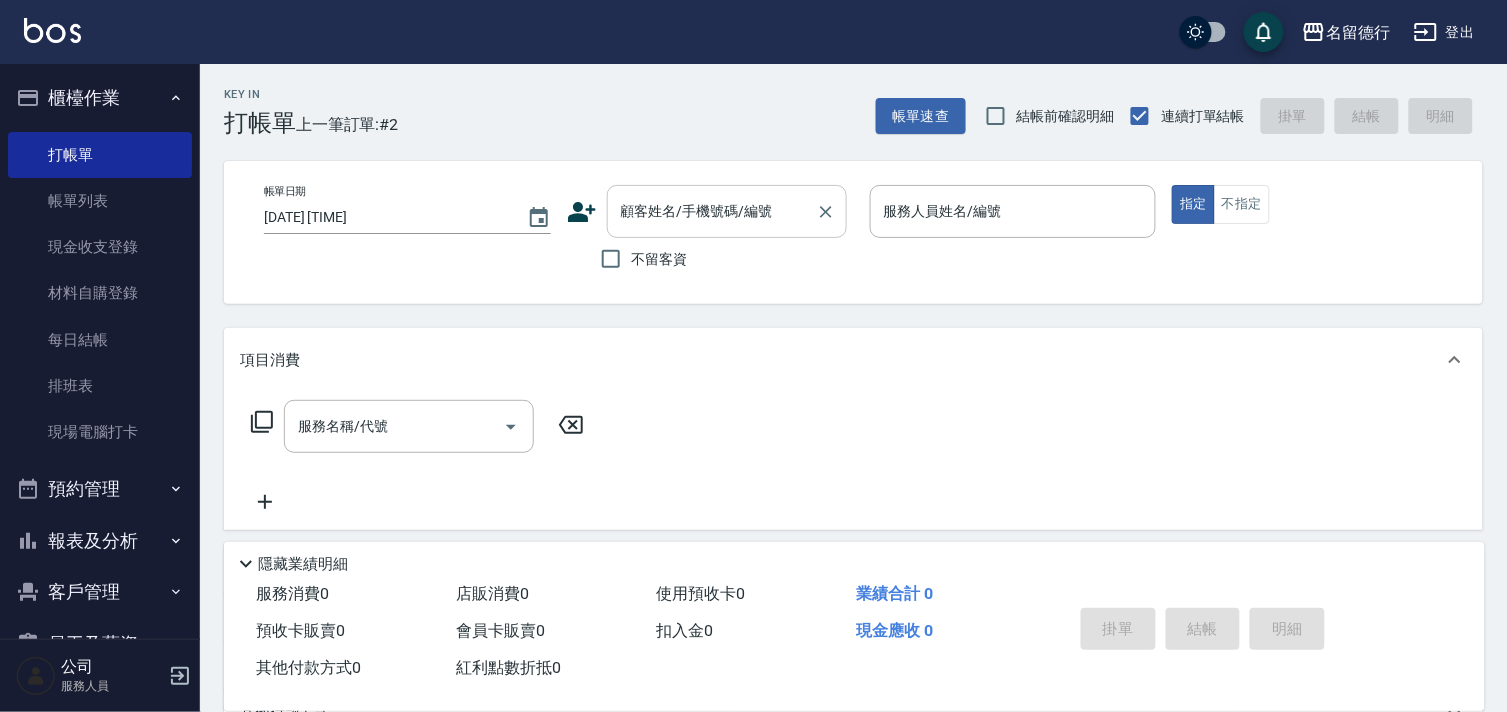 click on "顧客姓名/手機號碼/編號 顧客姓名/手機號碼/編號" at bounding box center [727, 211] 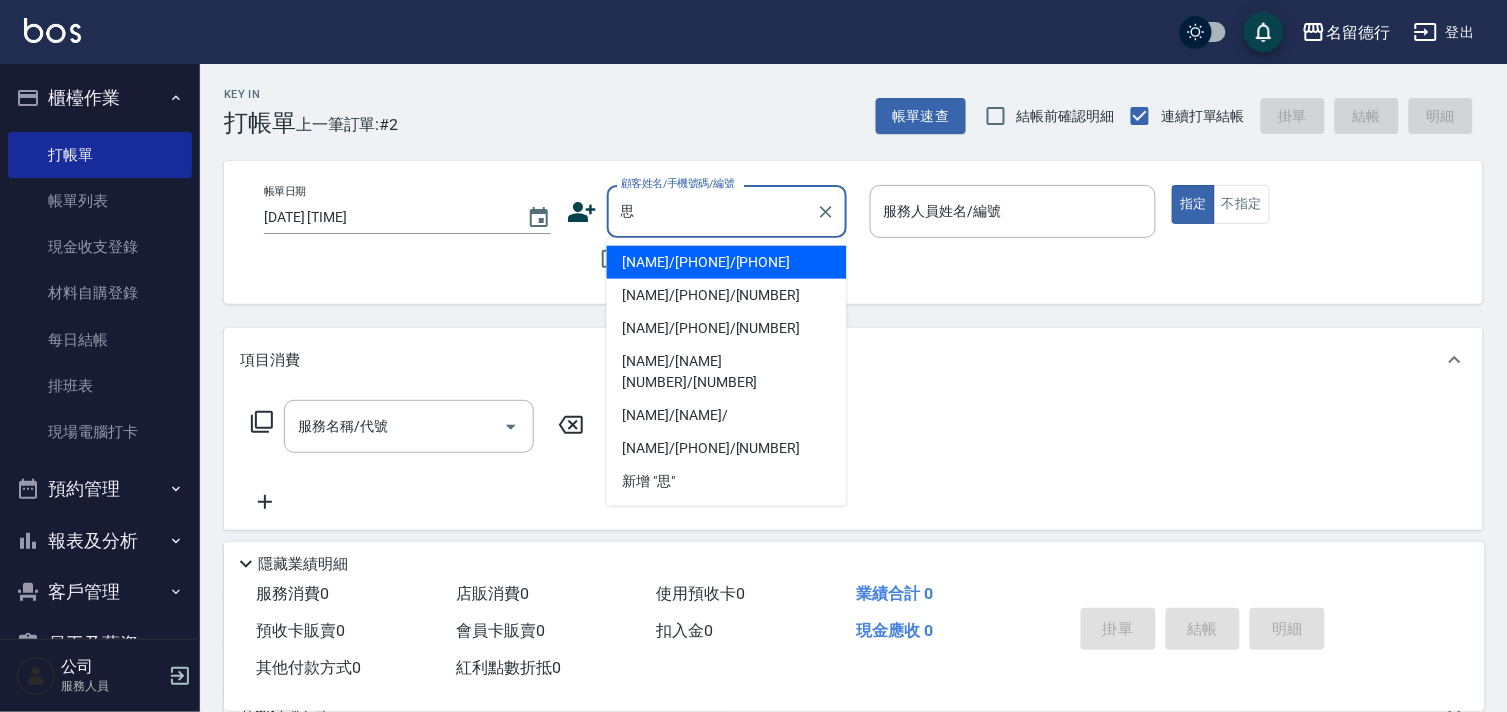 click on "[NAME]/[PHONE]/[PHONE]" at bounding box center [727, 262] 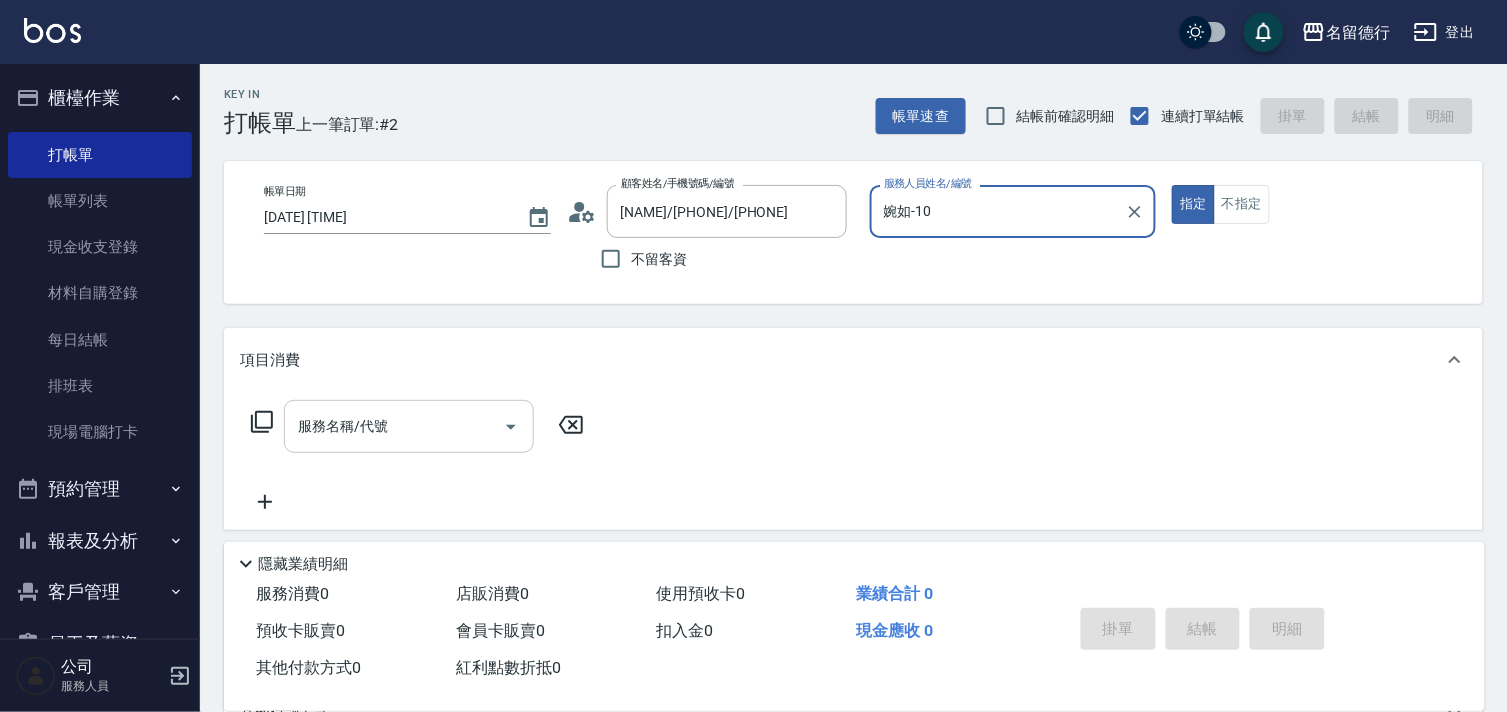 type on "婉如-10" 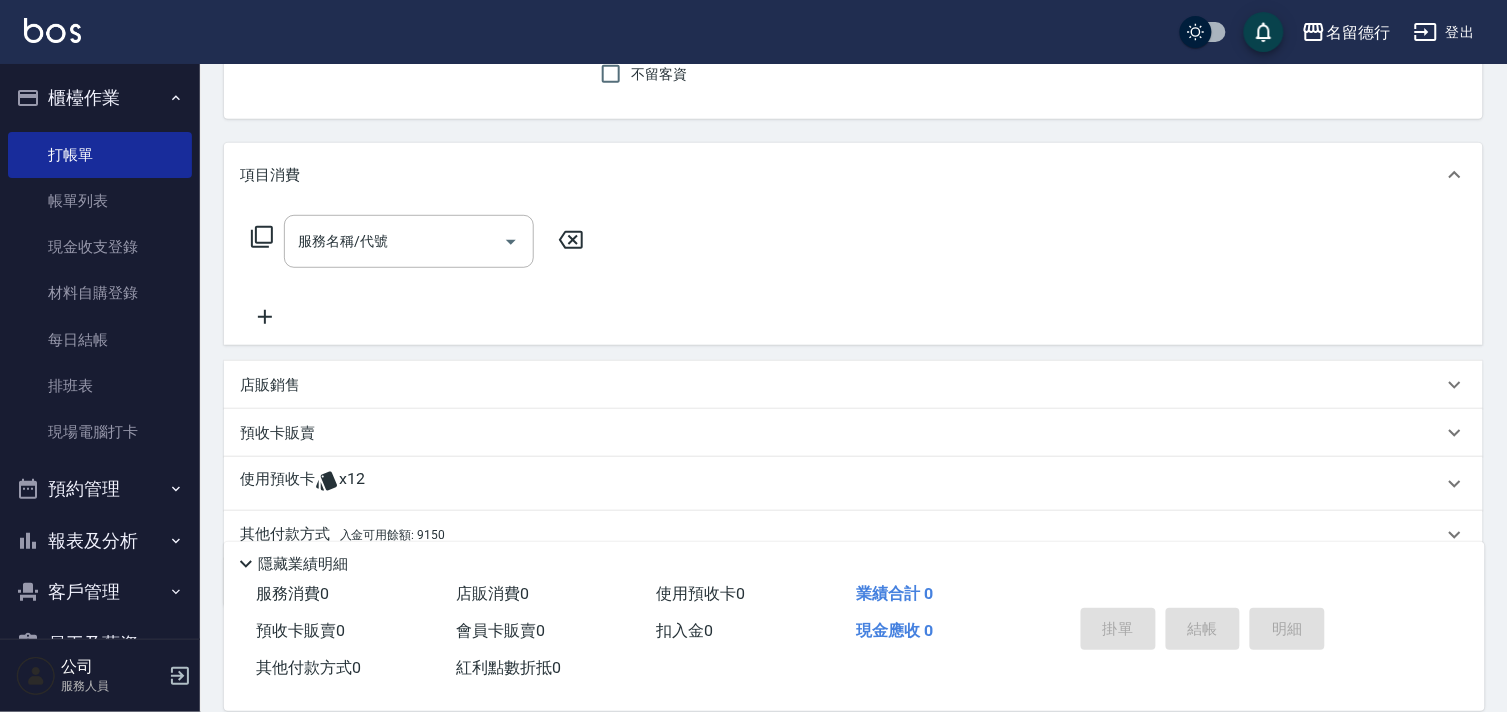 scroll, scrollTop: 268, scrollLeft: 0, axis: vertical 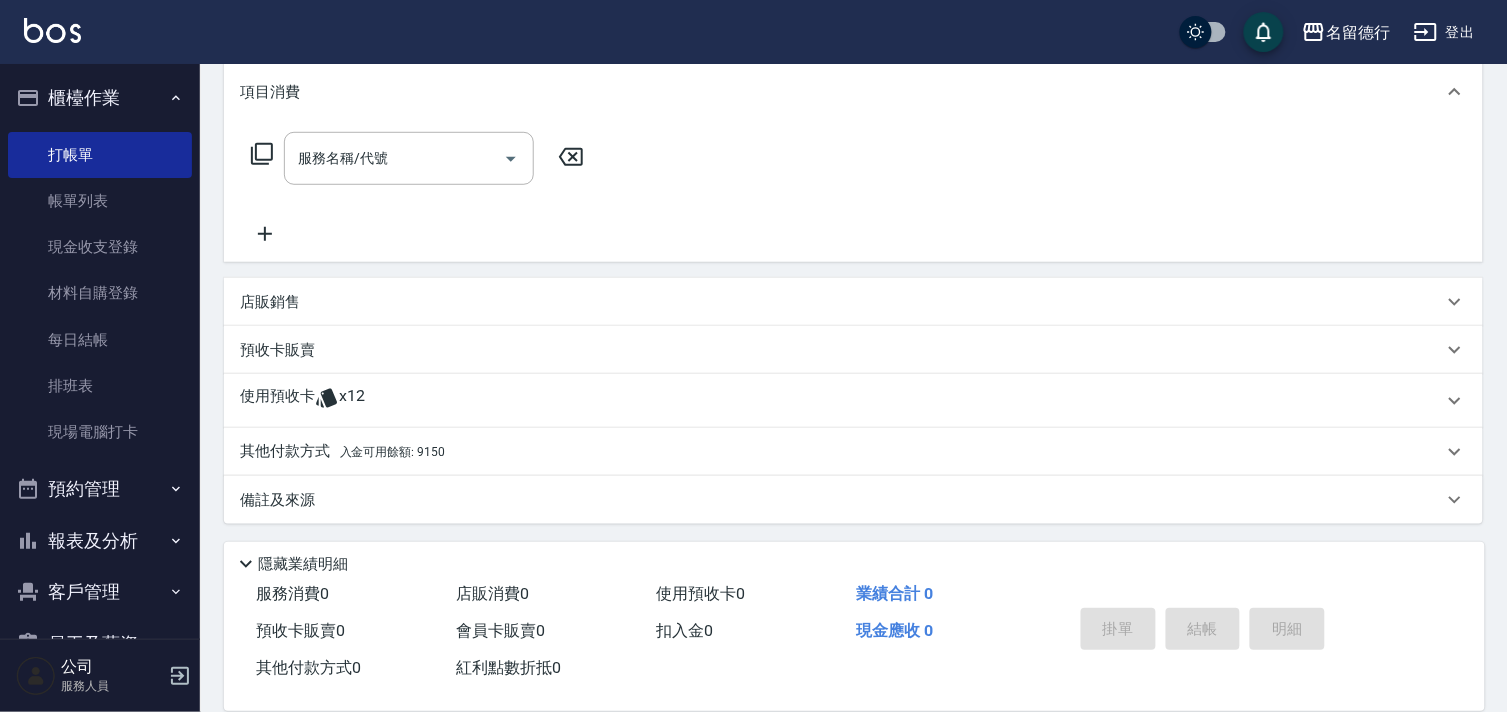 click on "使用預收卡" at bounding box center [277, 401] 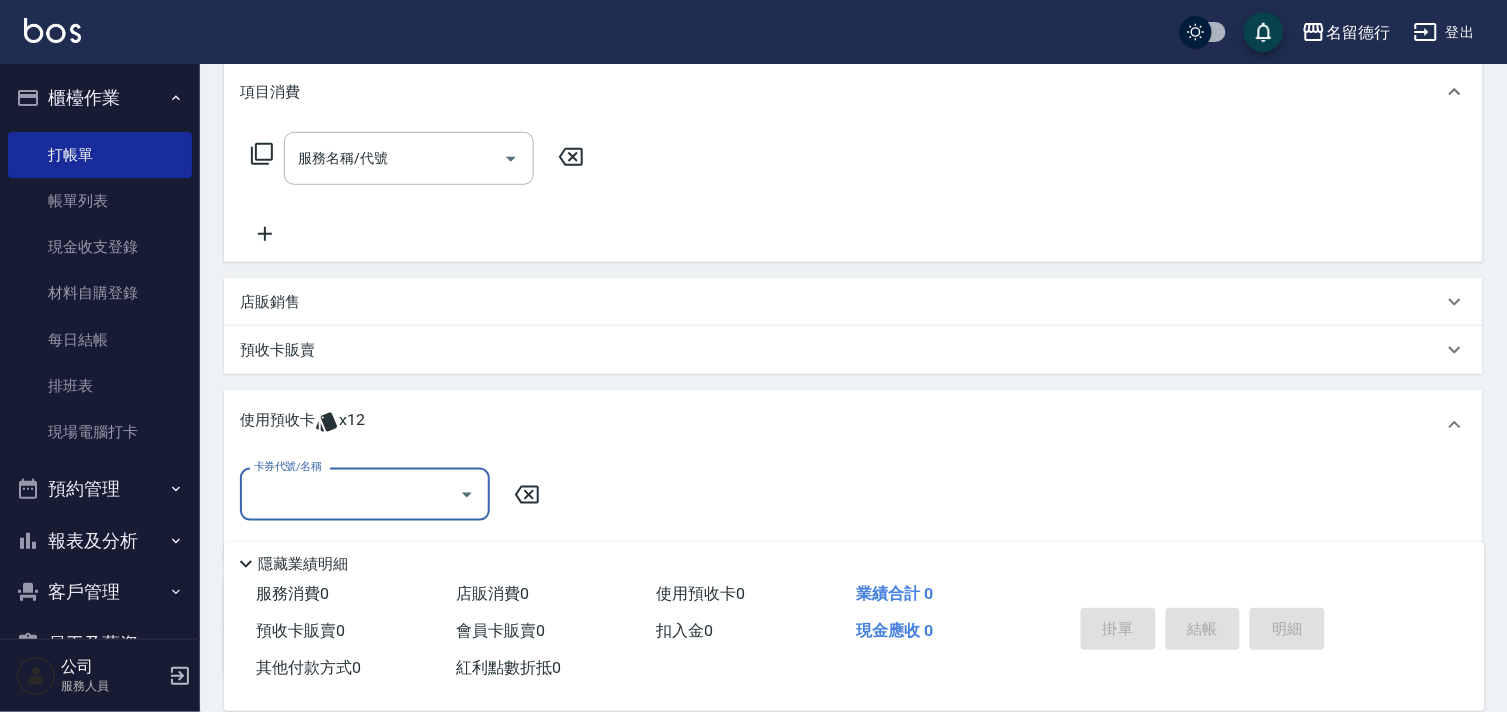 scroll, scrollTop: 0, scrollLeft: 0, axis: both 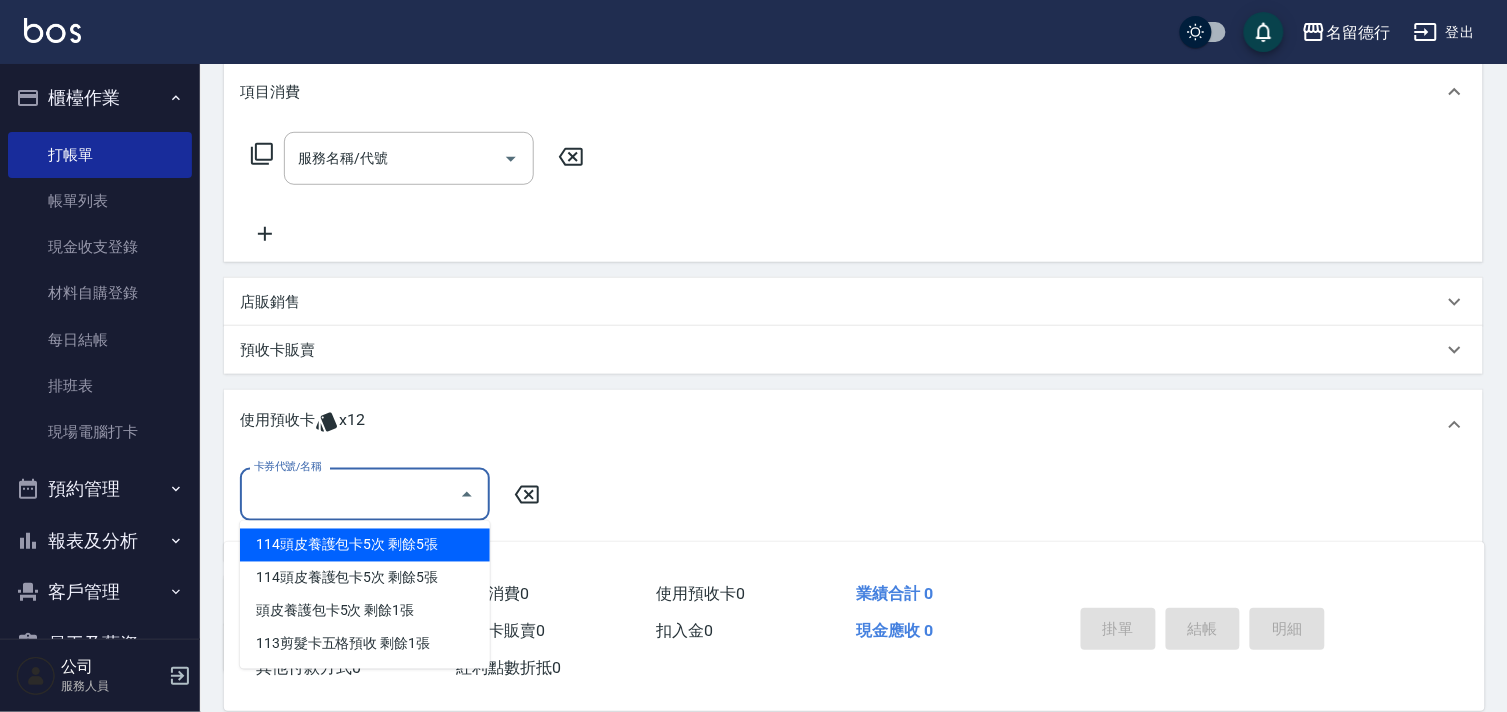 click on "卡券代號/名稱" at bounding box center (350, 494) 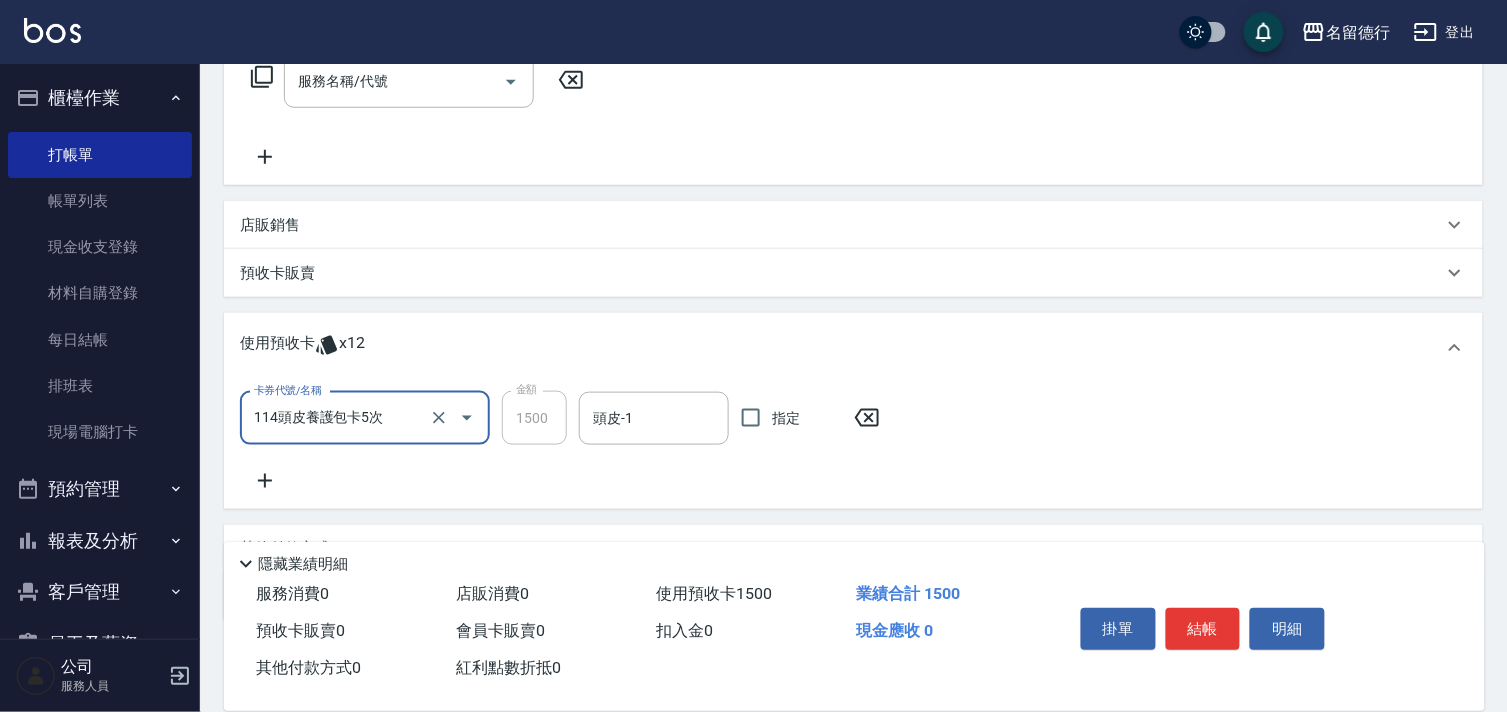 scroll, scrollTop: 380, scrollLeft: 0, axis: vertical 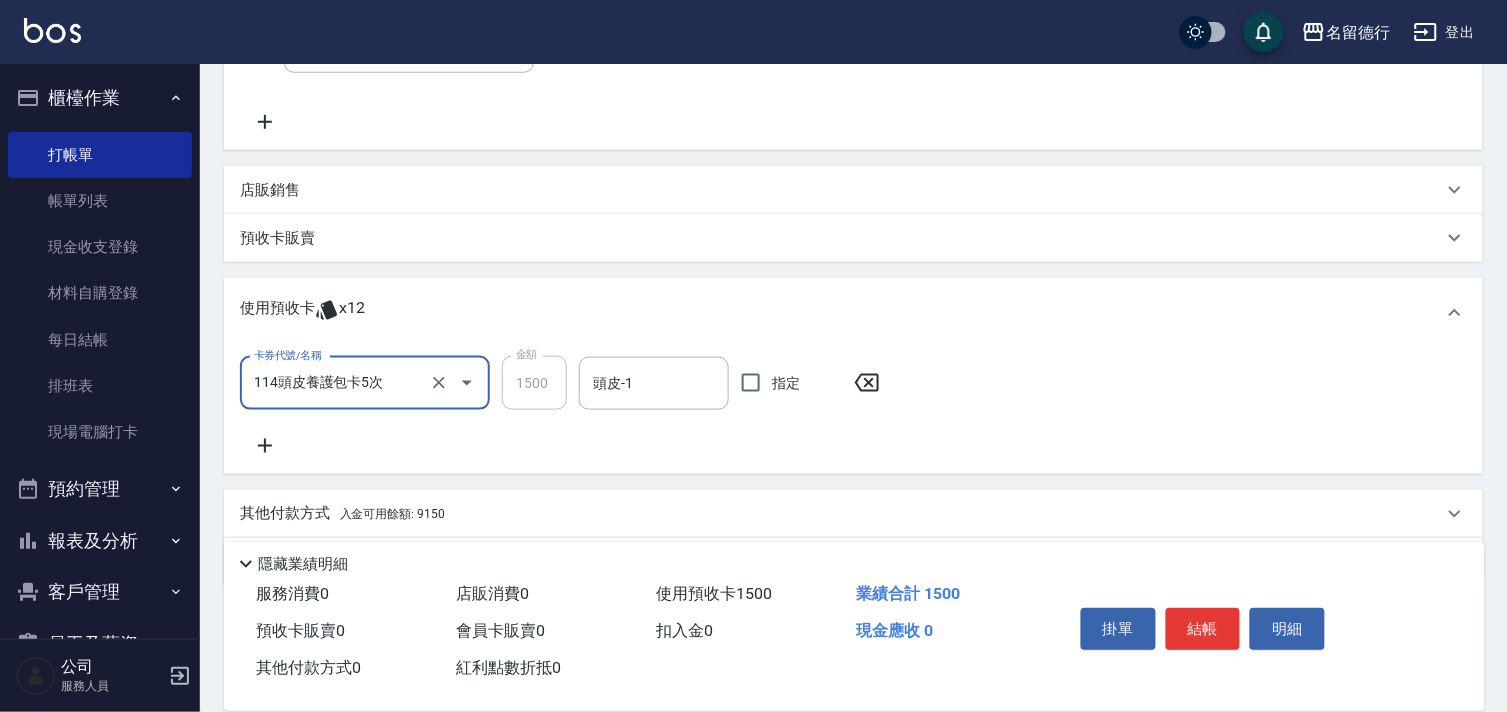 click 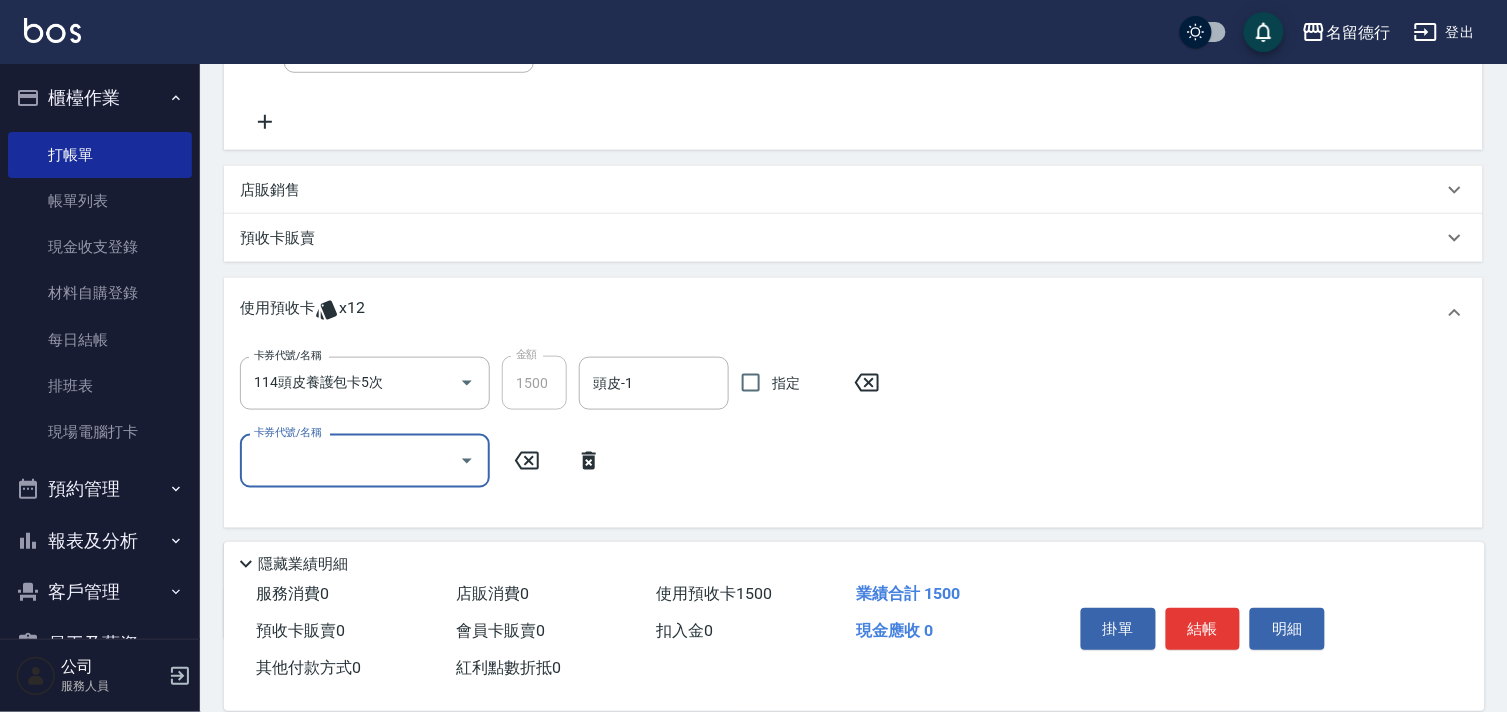 click on "卡券代號/名稱" at bounding box center [350, 460] 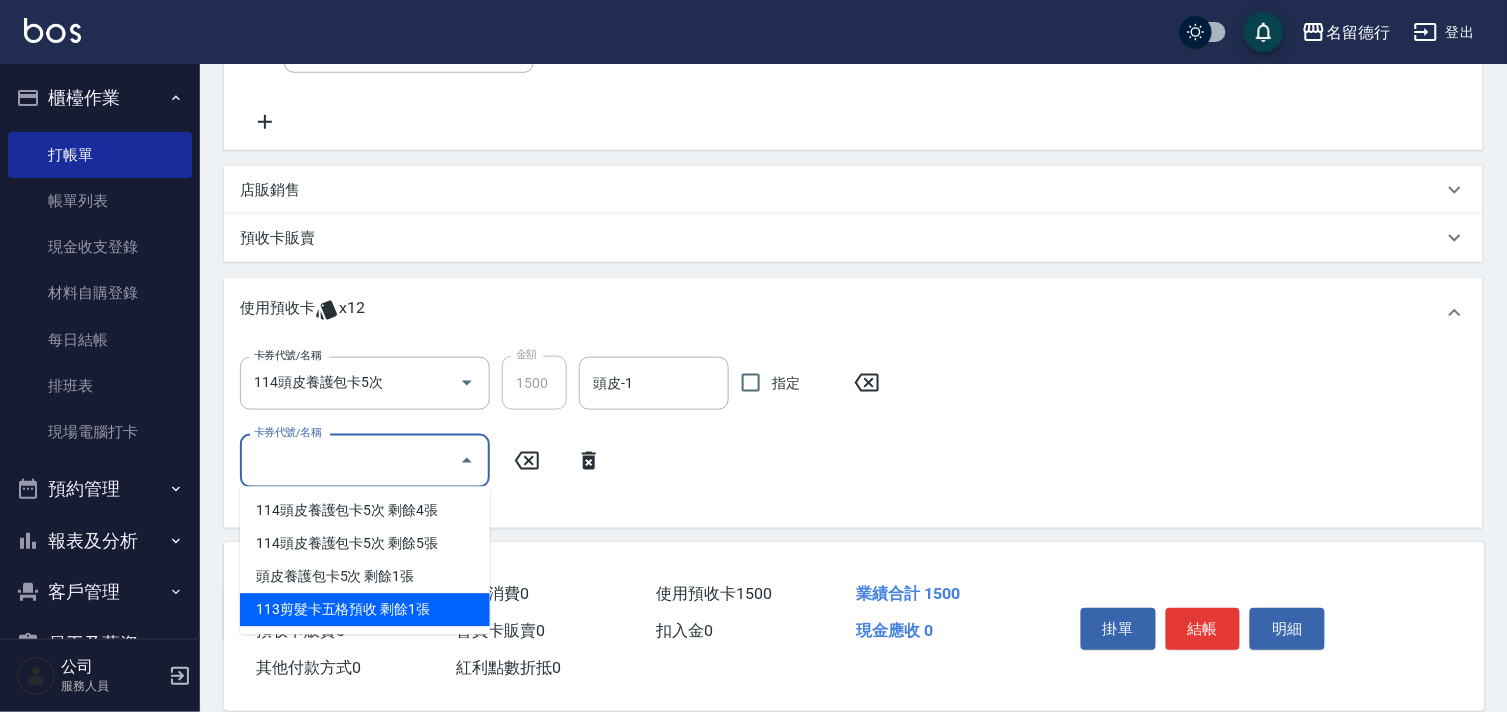 click on "113剪髮卡五格預收 剩餘1張" at bounding box center (365, 610) 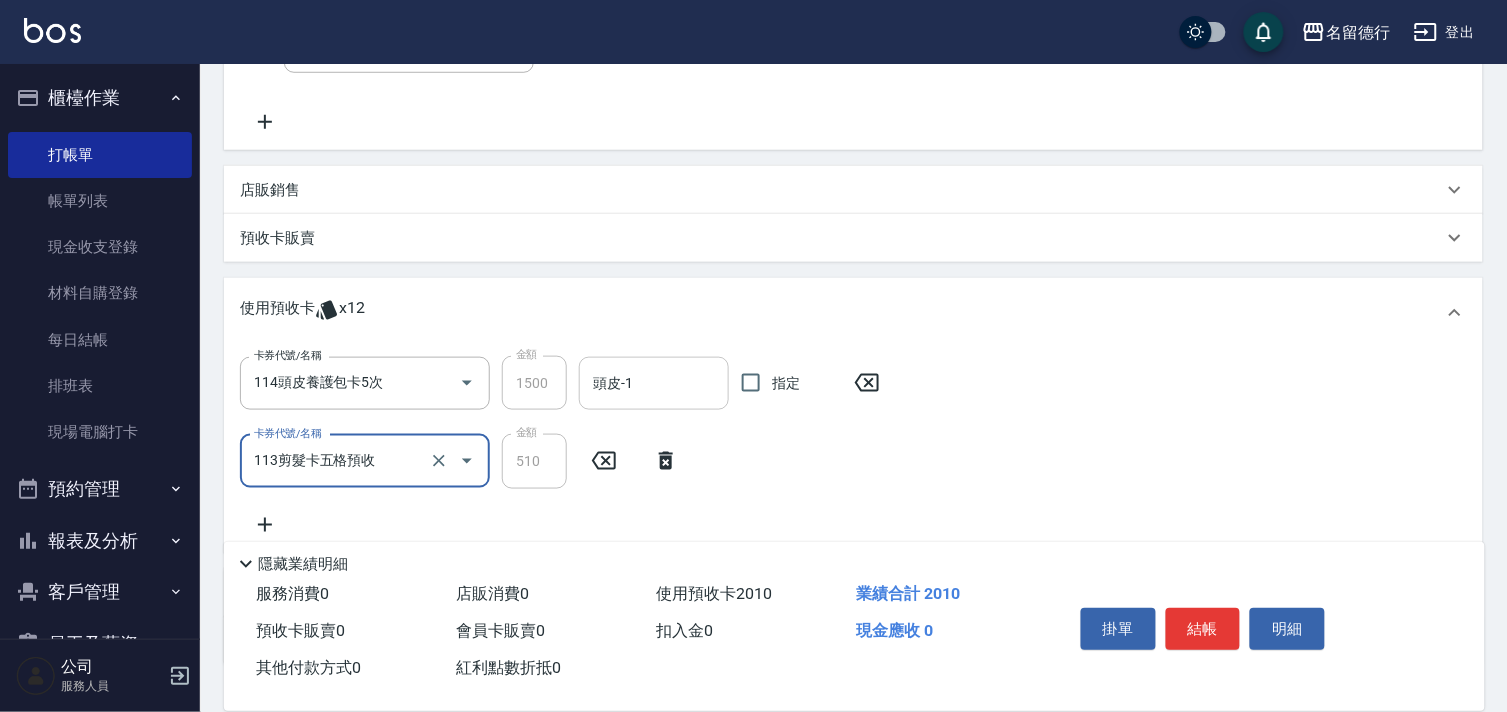 click on "頭皮-1 頭皮-1" at bounding box center (654, 383) 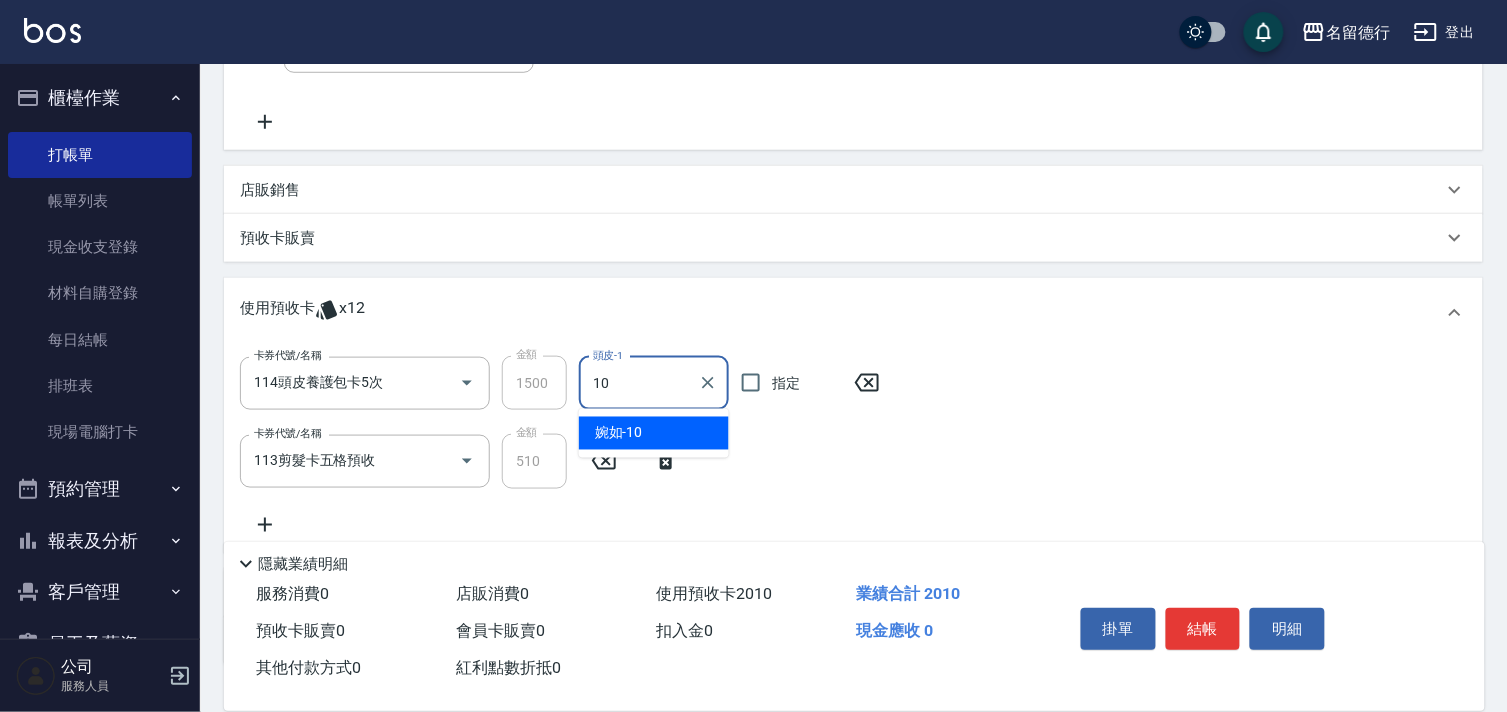 type on "婉如-10" 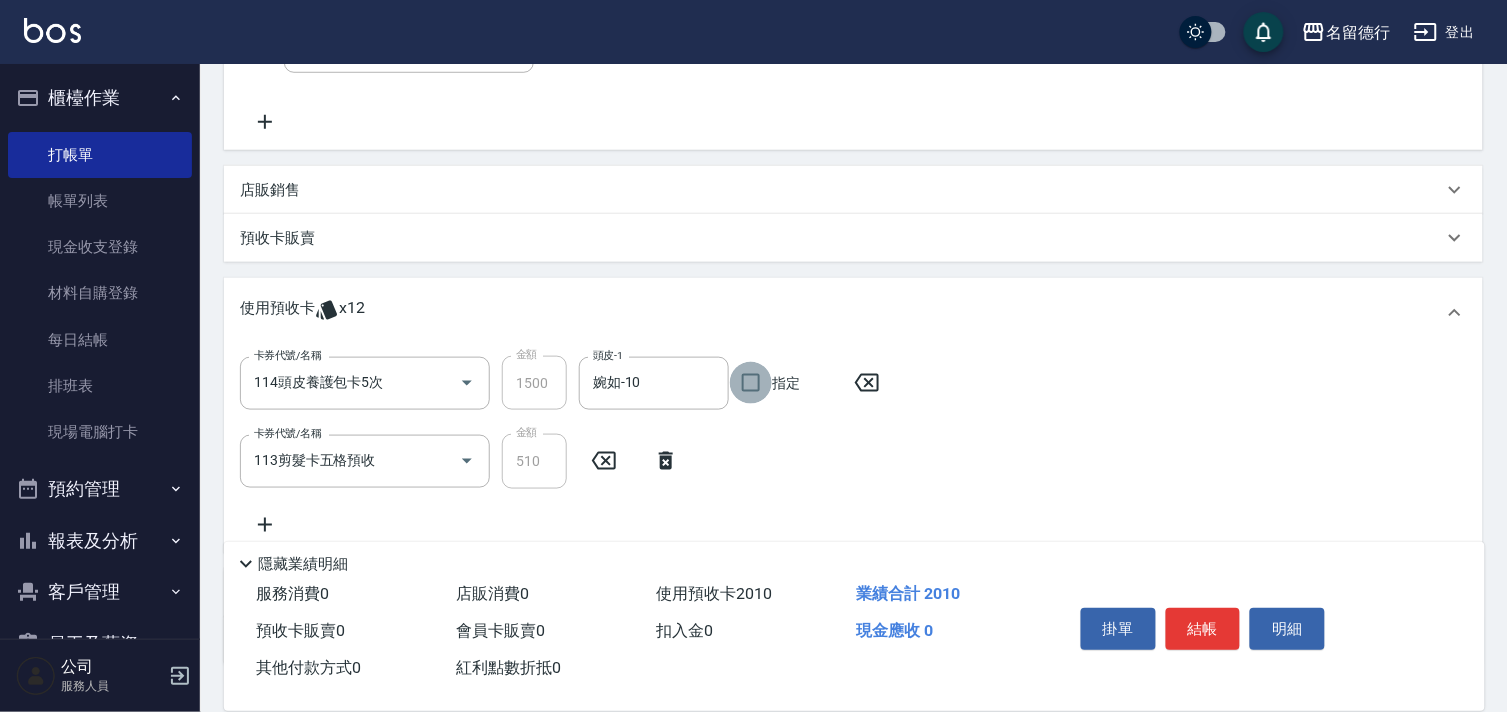 click on "指定" at bounding box center (751, 383) 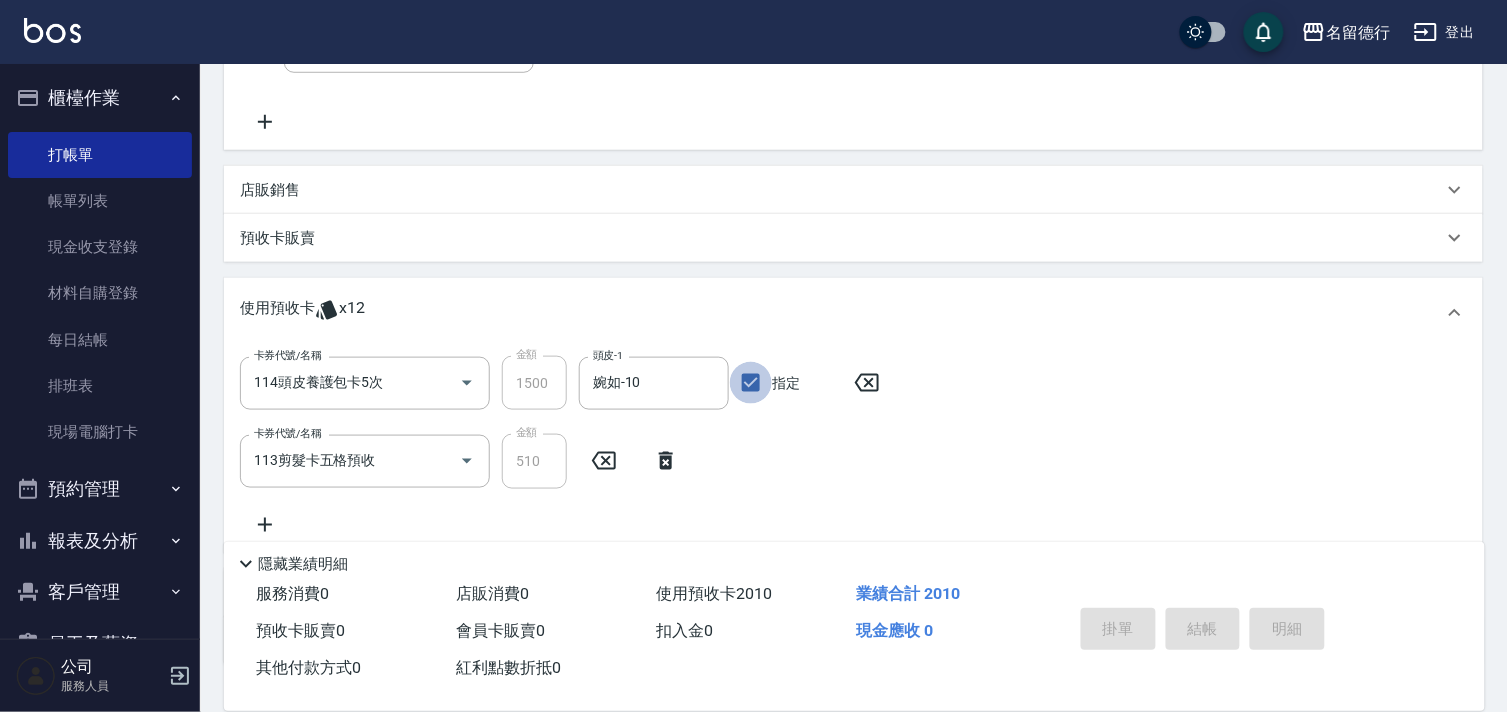type 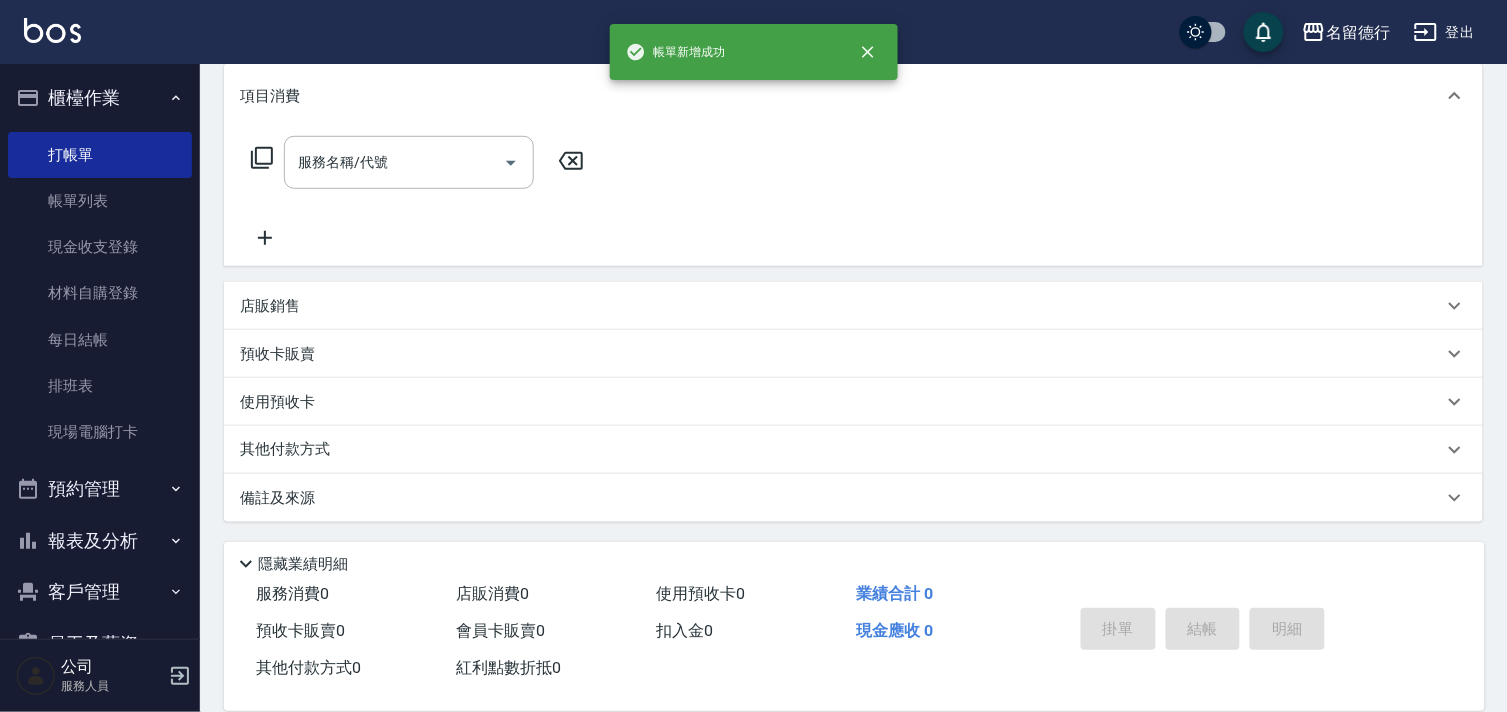 scroll, scrollTop: 0, scrollLeft: 0, axis: both 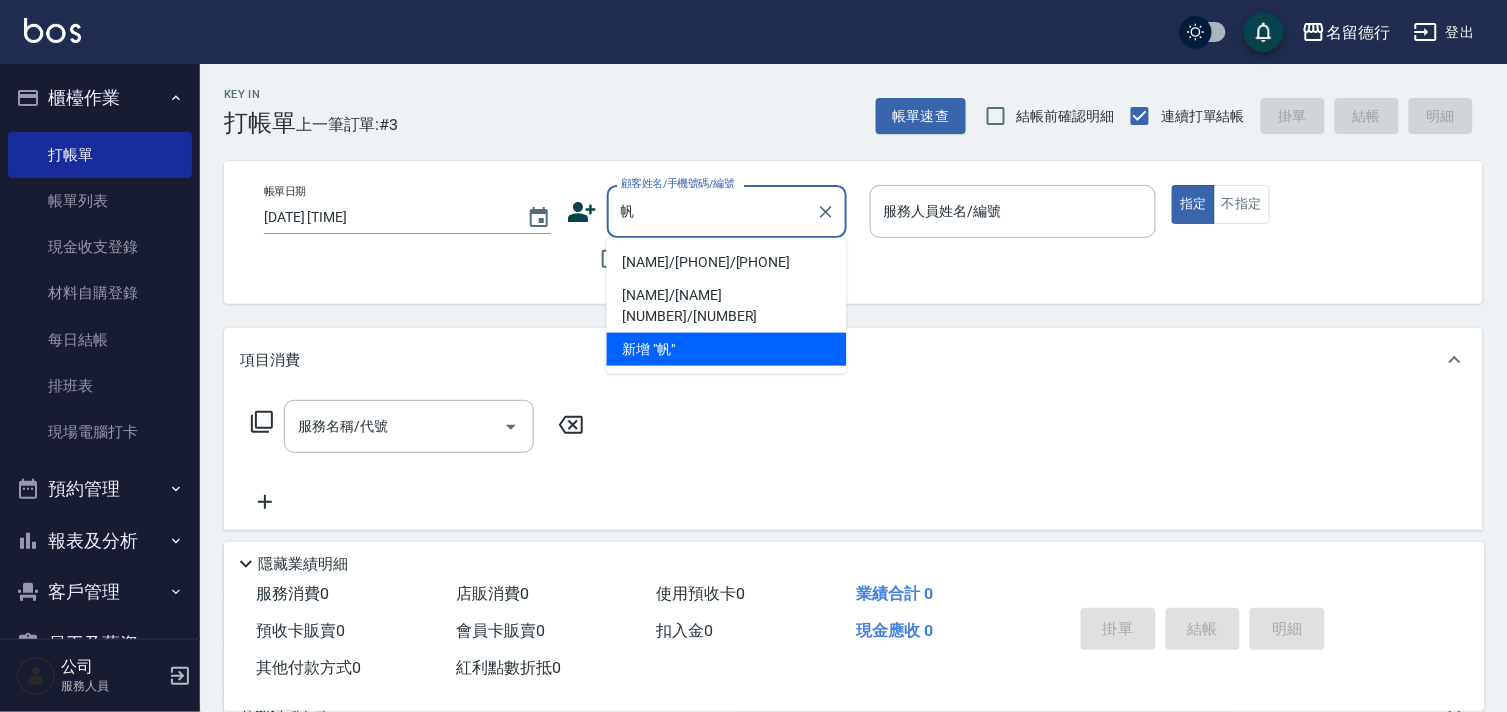 click on "[NAME]/[PHONE]/[PHONE]" at bounding box center (727, 262) 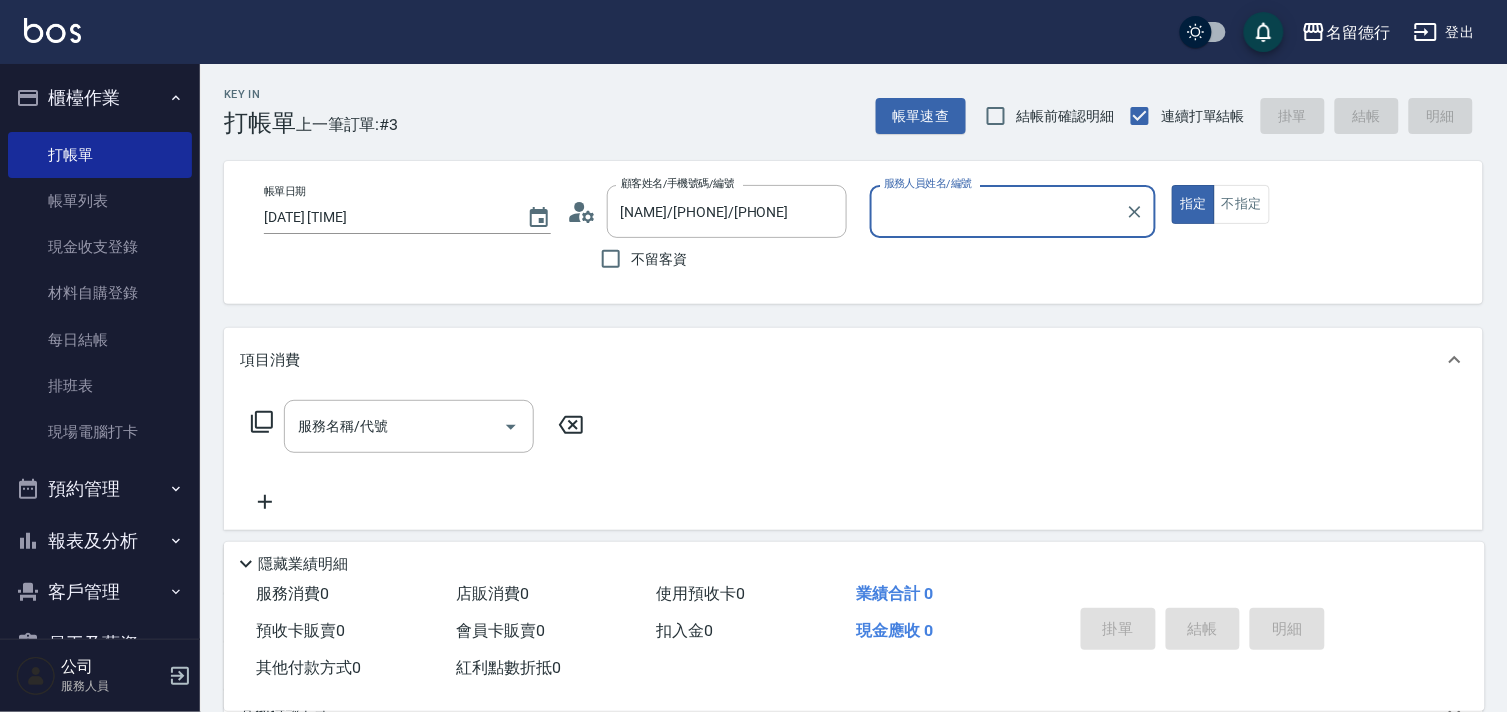 type on "婉如-10" 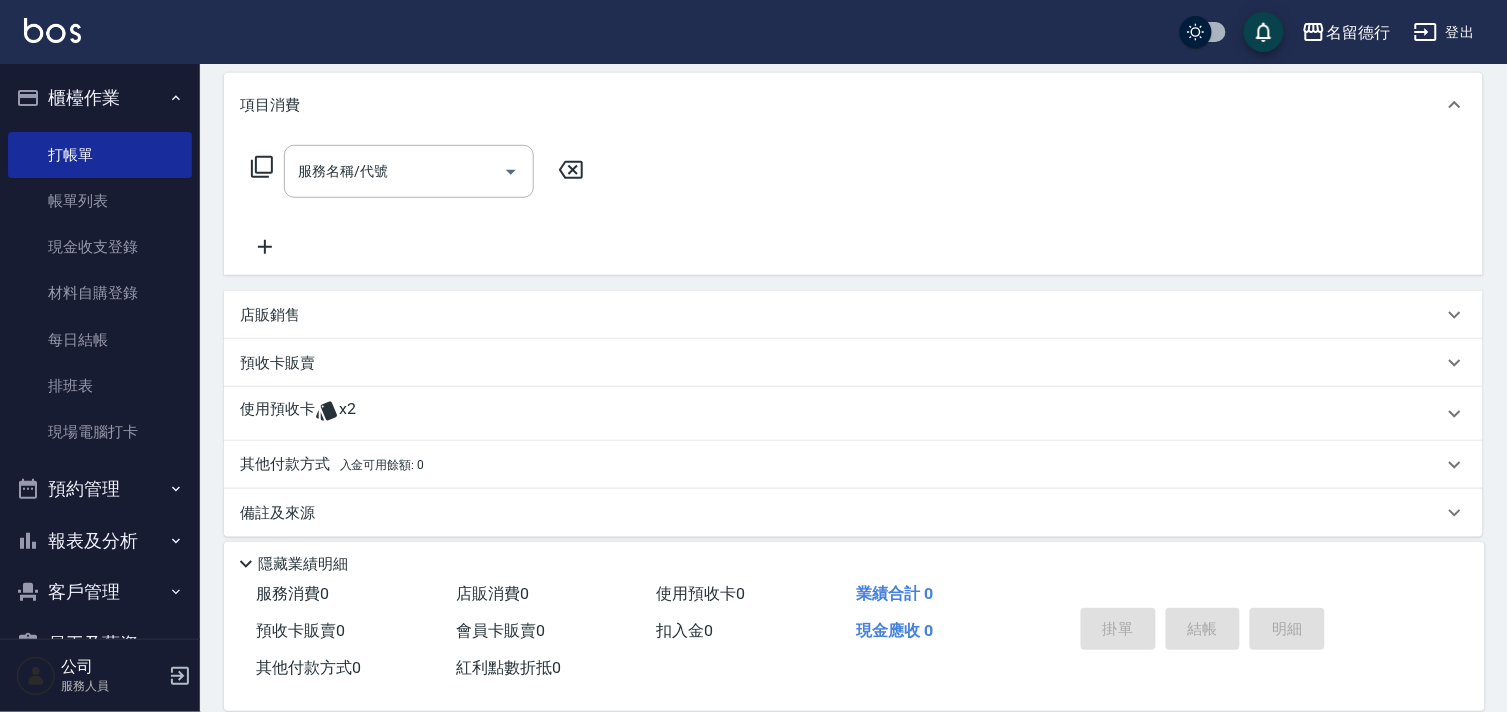 scroll, scrollTop: 268, scrollLeft: 0, axis: vertical 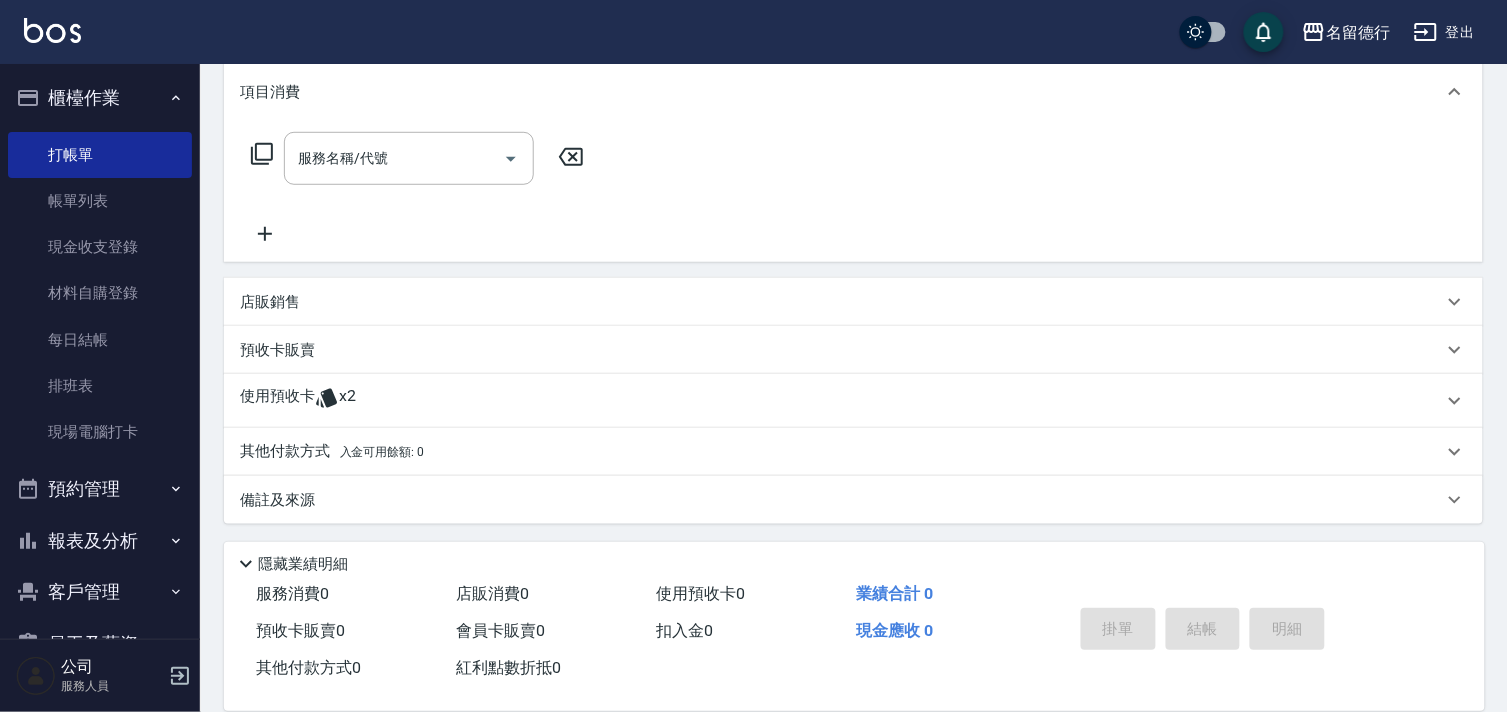 click on "使用預收卡" at bounding box center (277, 401) 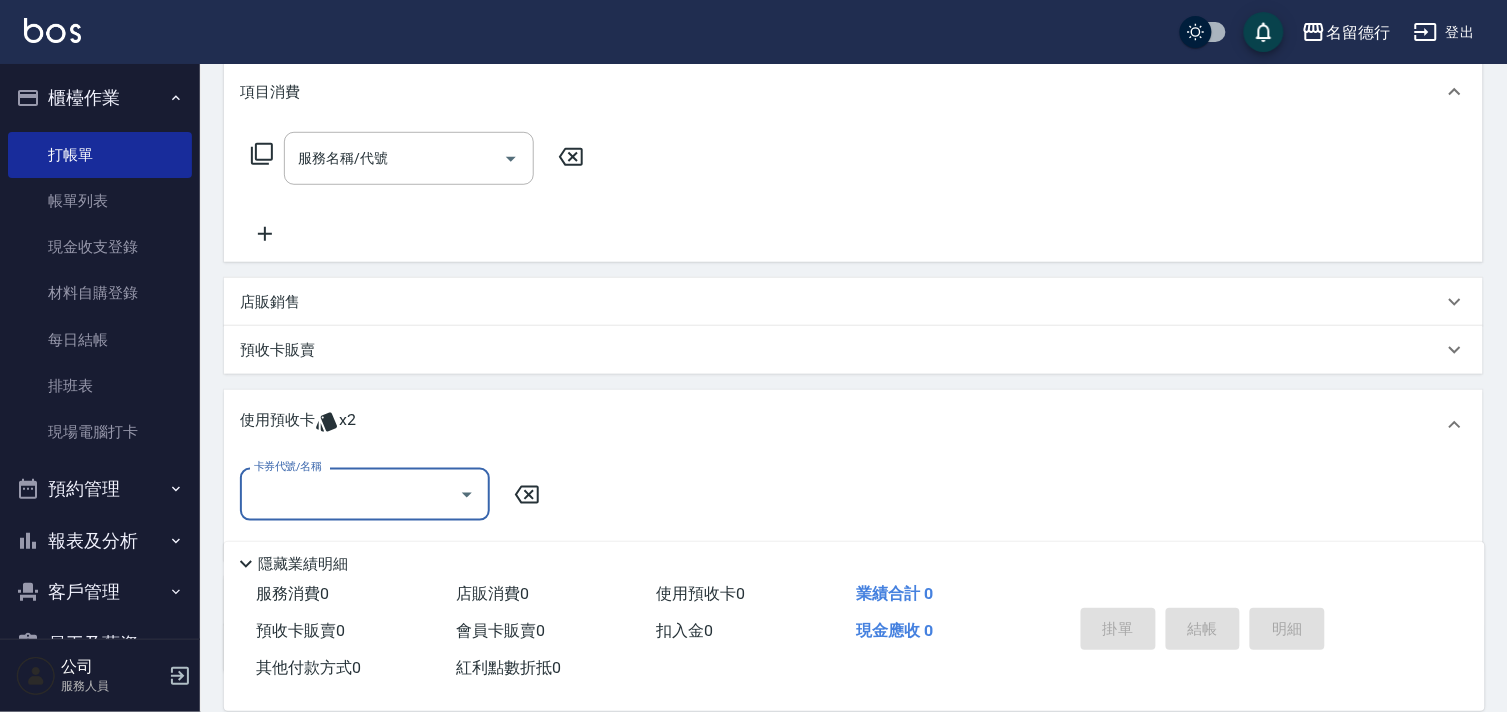 scroll, scrollTop: 0, scrollLeft: 0, axis: both 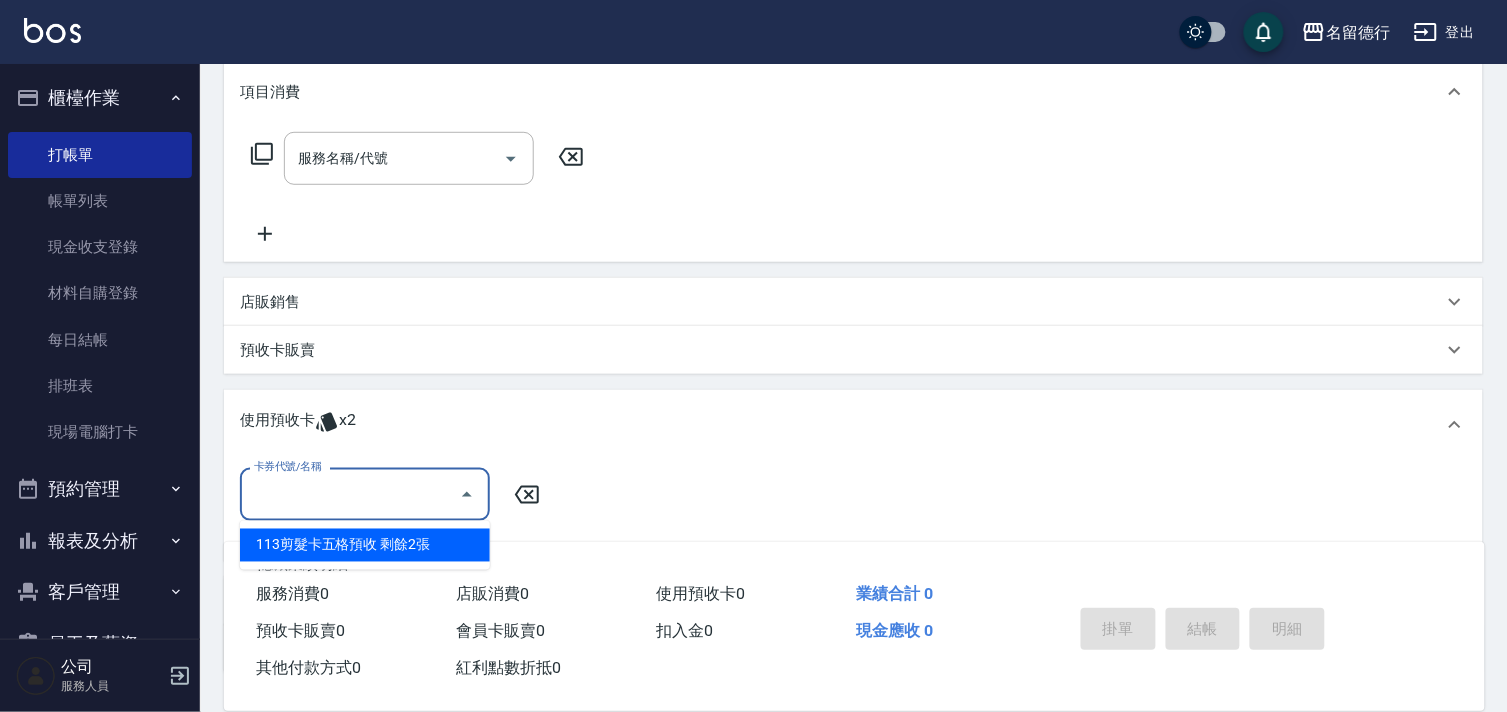 click on "113剪髮卡五格預收 剩餘2張" at bounding box center (365, 545) 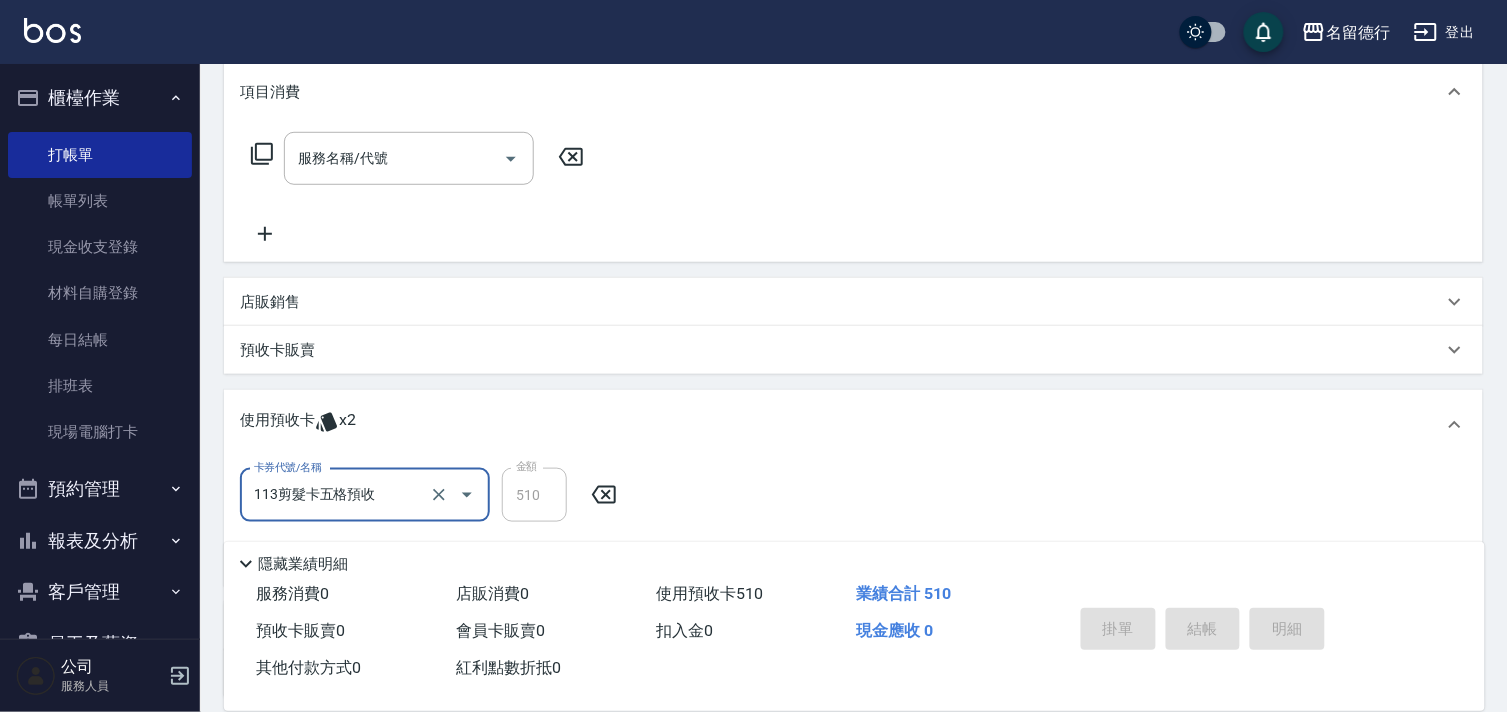 type on "[DATE] [TIME]" 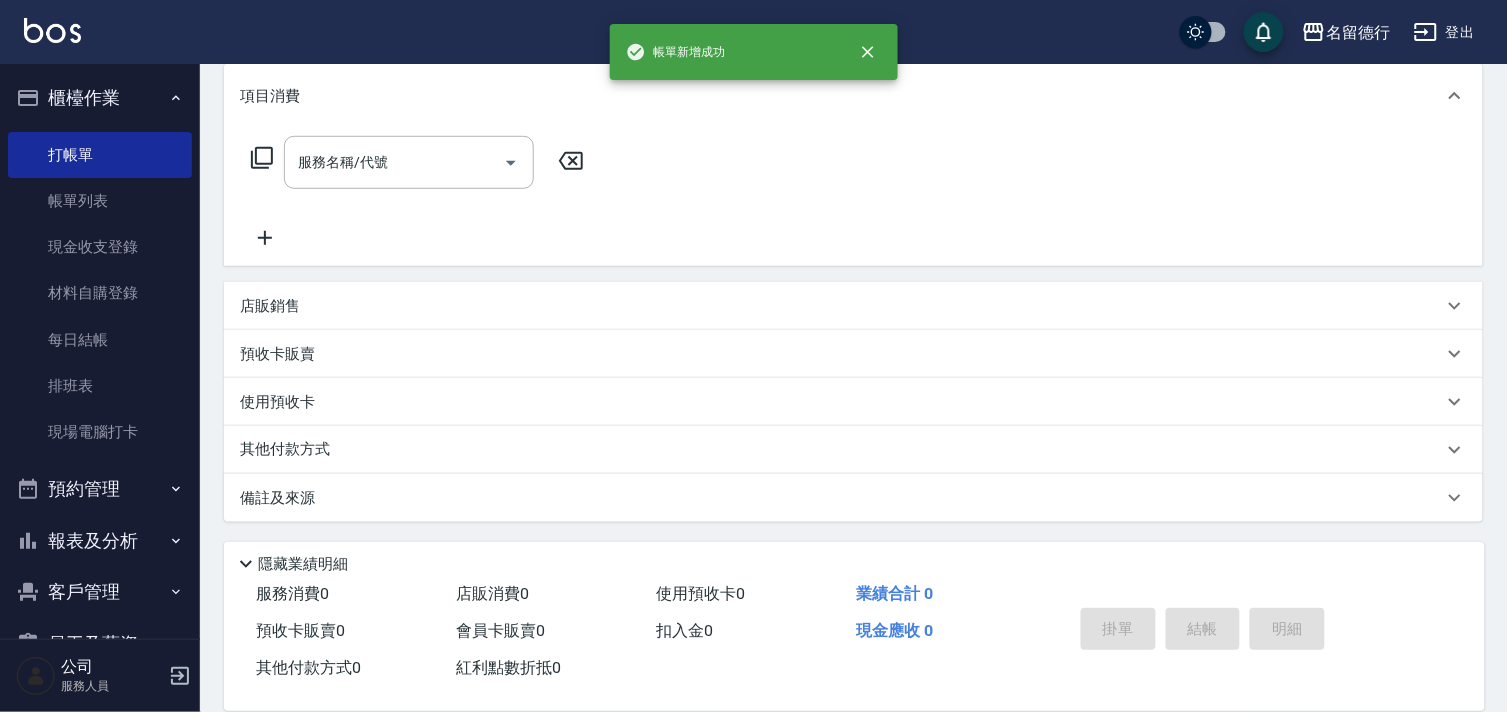 scroll, scrollTop: 0, scrollLeft: 0, axis: both 